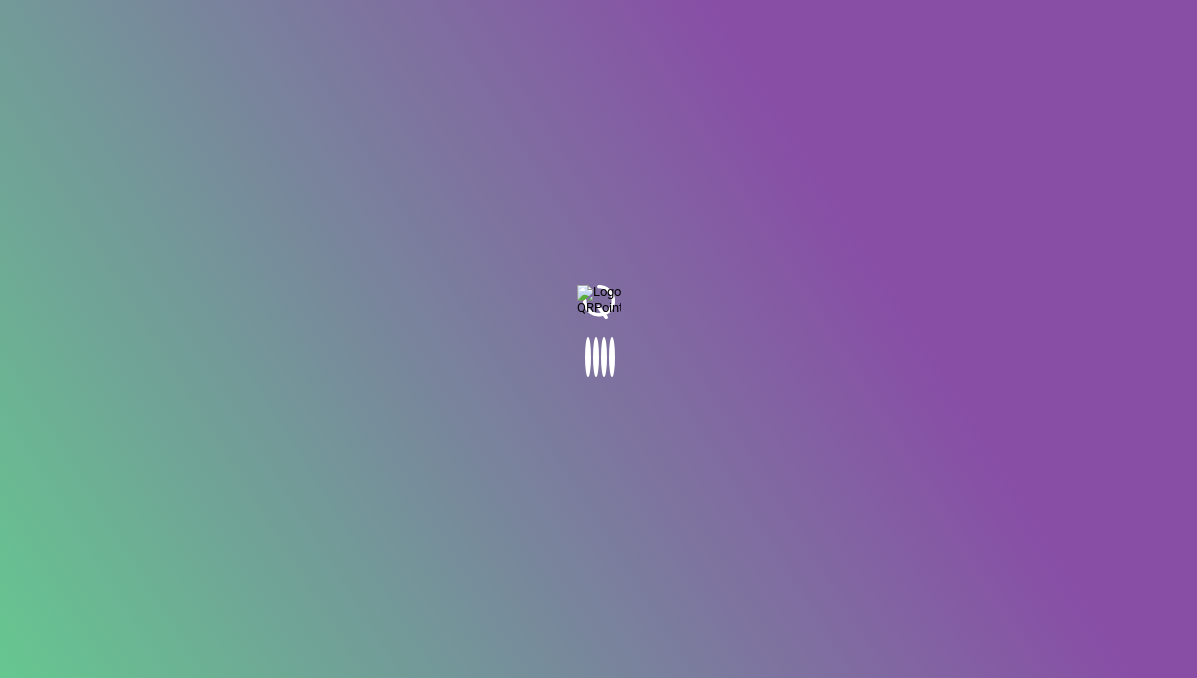scroll, scrollTop: 0, scrollLeft: 0, axis: both 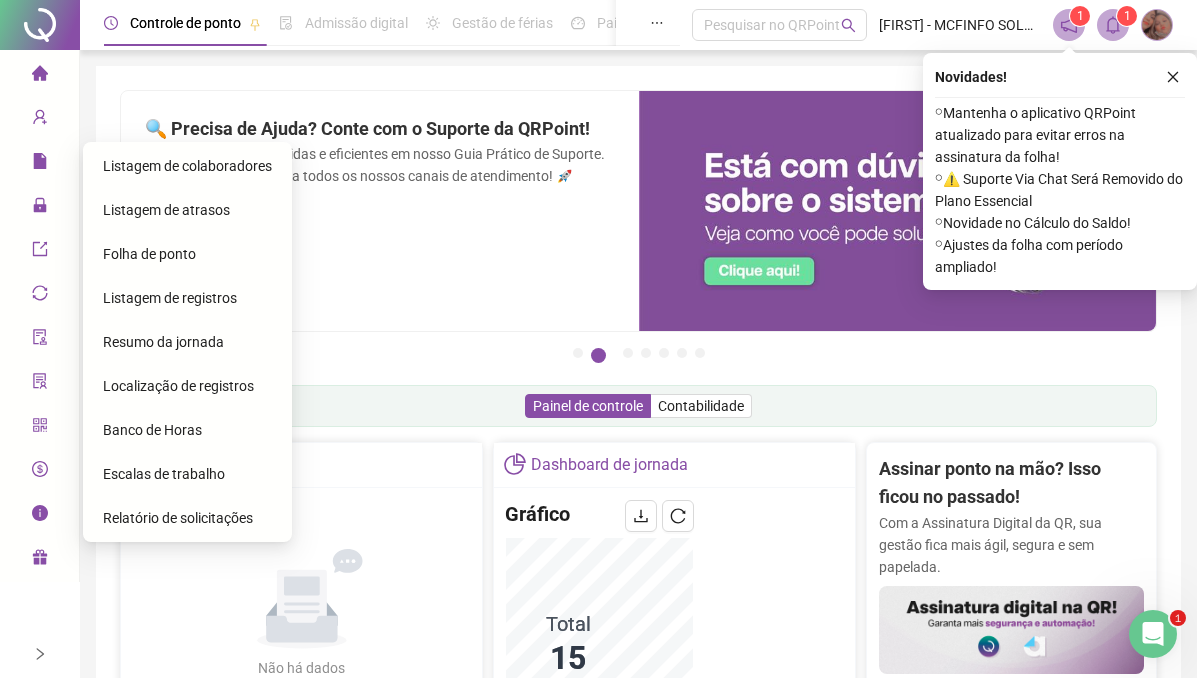 click on "Folha de ponto" at bounding box center [149, 254] 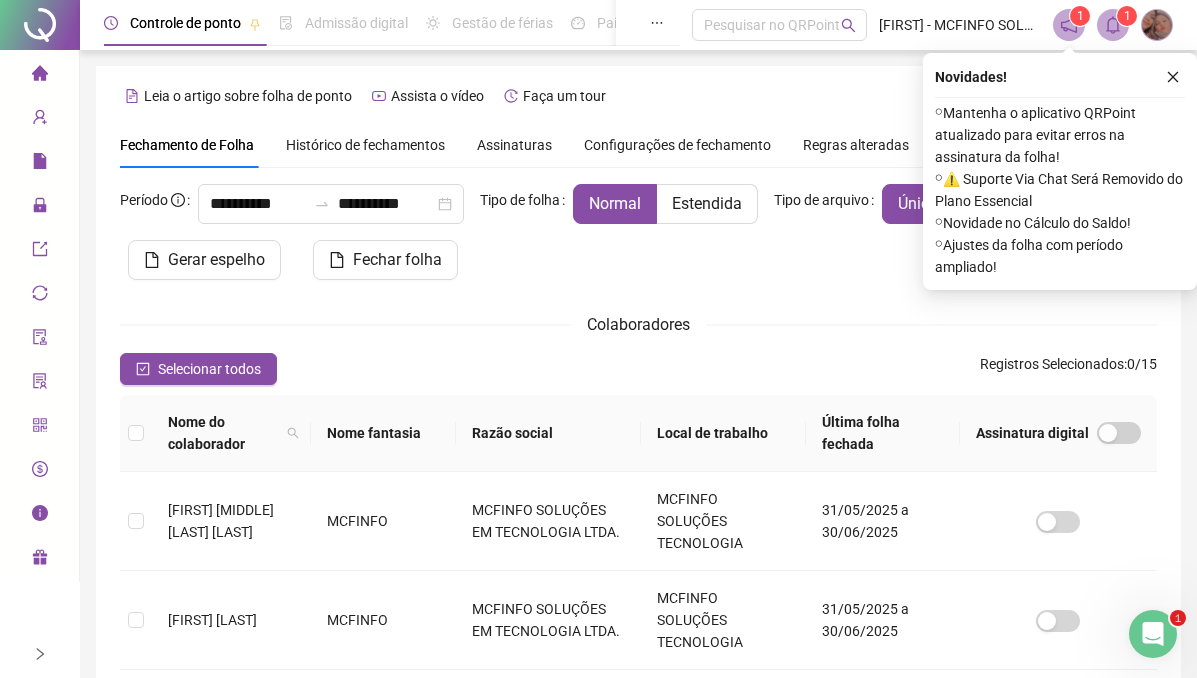 scroll, scrollTop: 94, scrollLeft: 0, axis: vertical 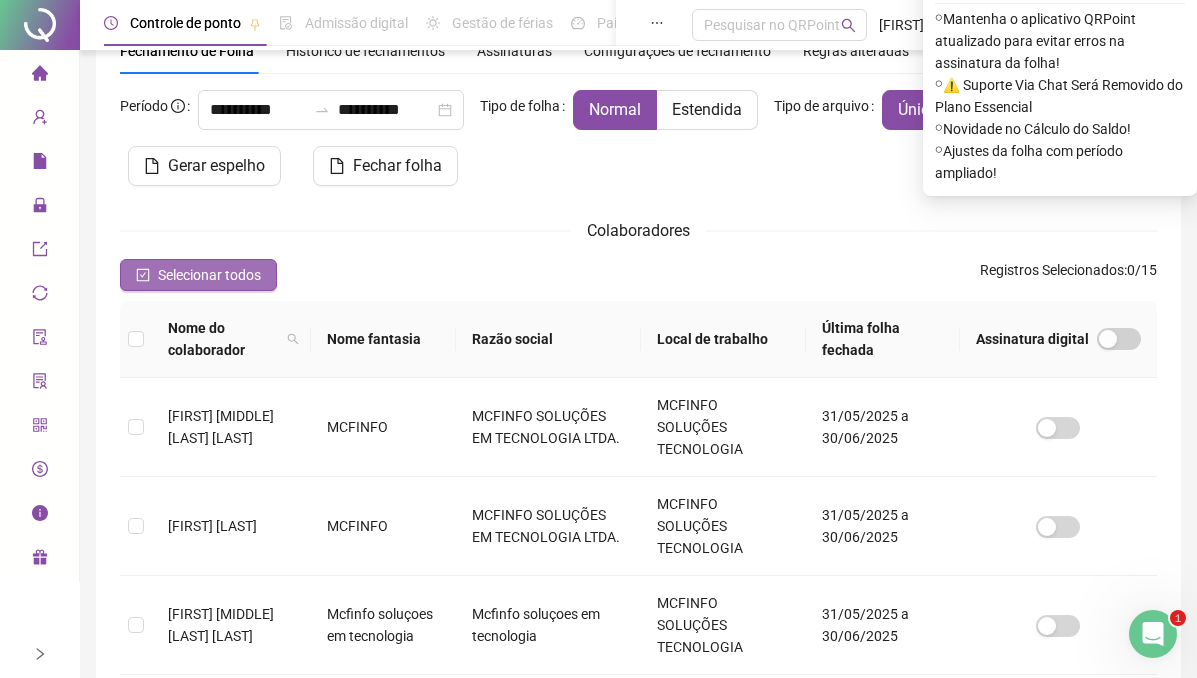 click on "Selecionar todos" at bounding box center (198, 275) 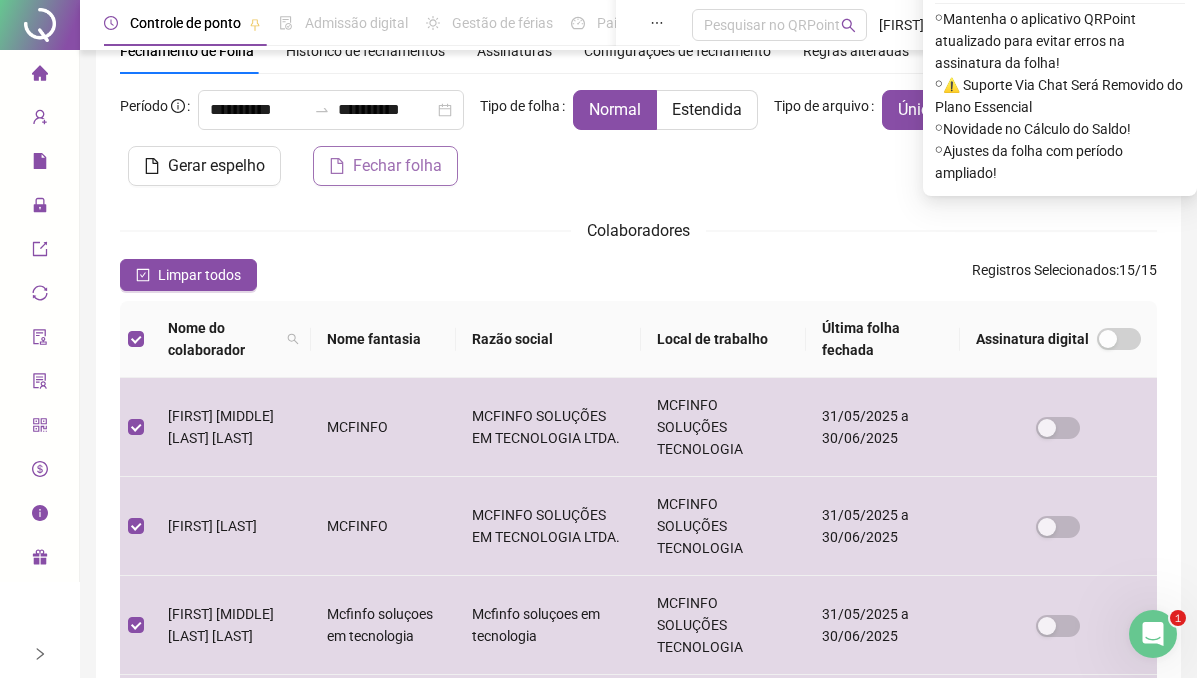 click on "Fechar folha" at bounding box center (397, 166) 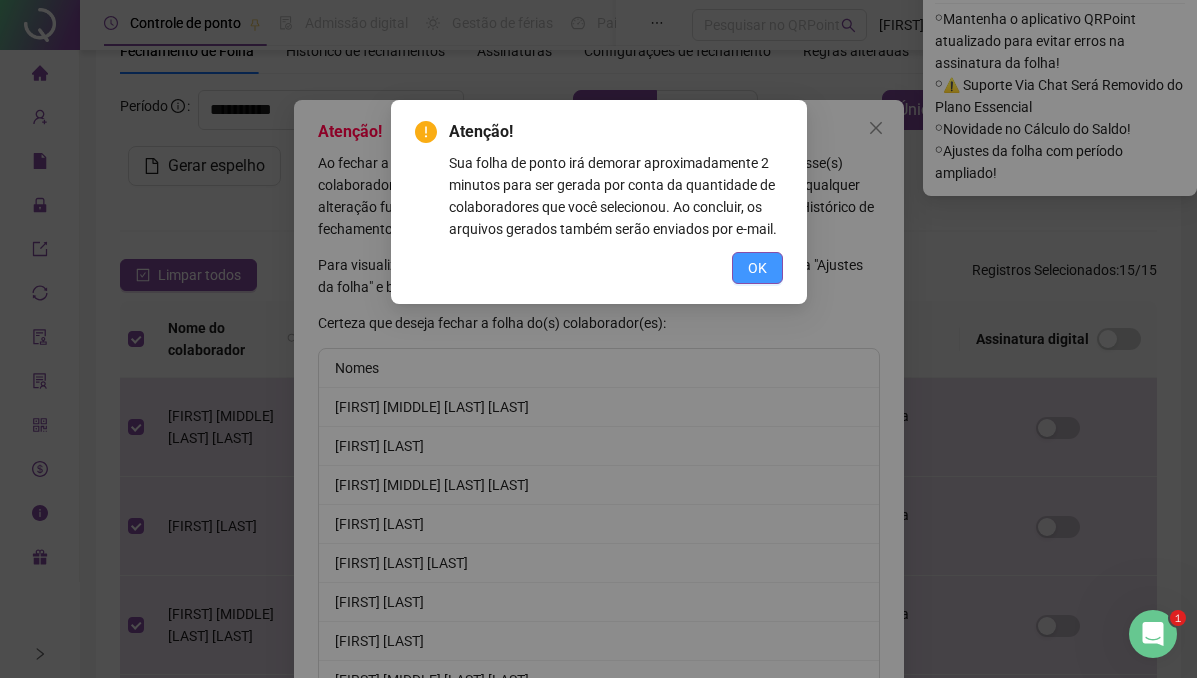 click on "OK" at bounding box center [757, 268] 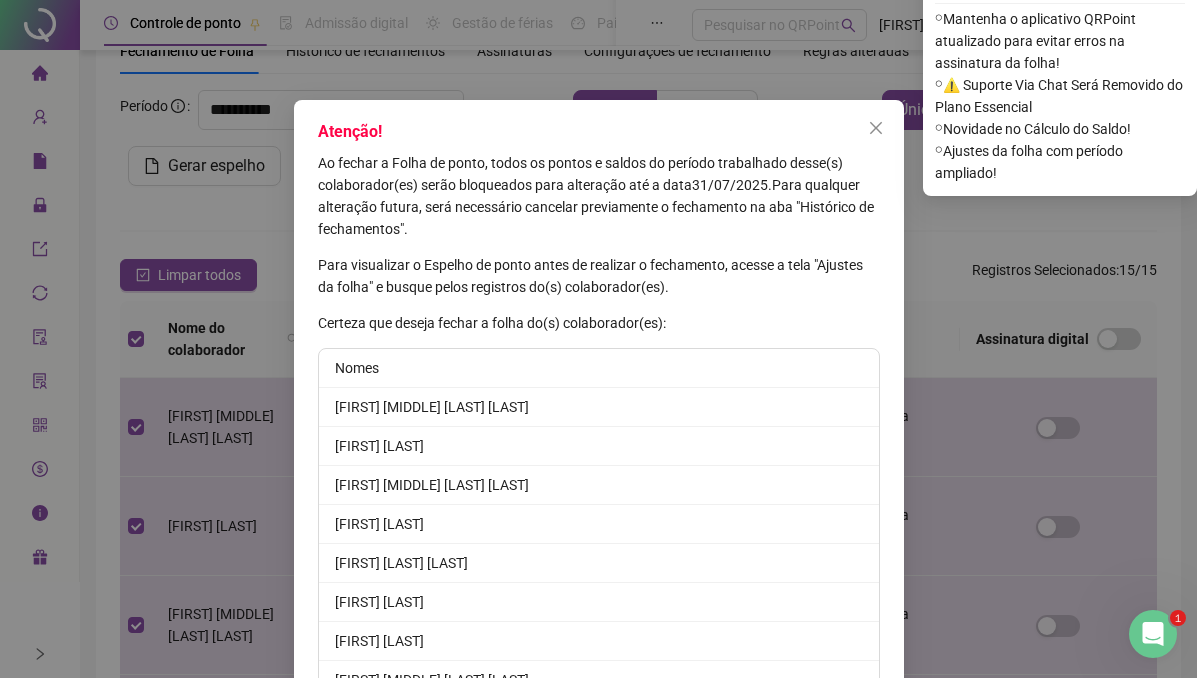click on "Para visualizar o Espelho de ponto antes de realizar o fechamento, acesse a tela "Ajustes da
folha" e busque pelos registros do(s) colaborador(es)." at bounding box center [599, 276] 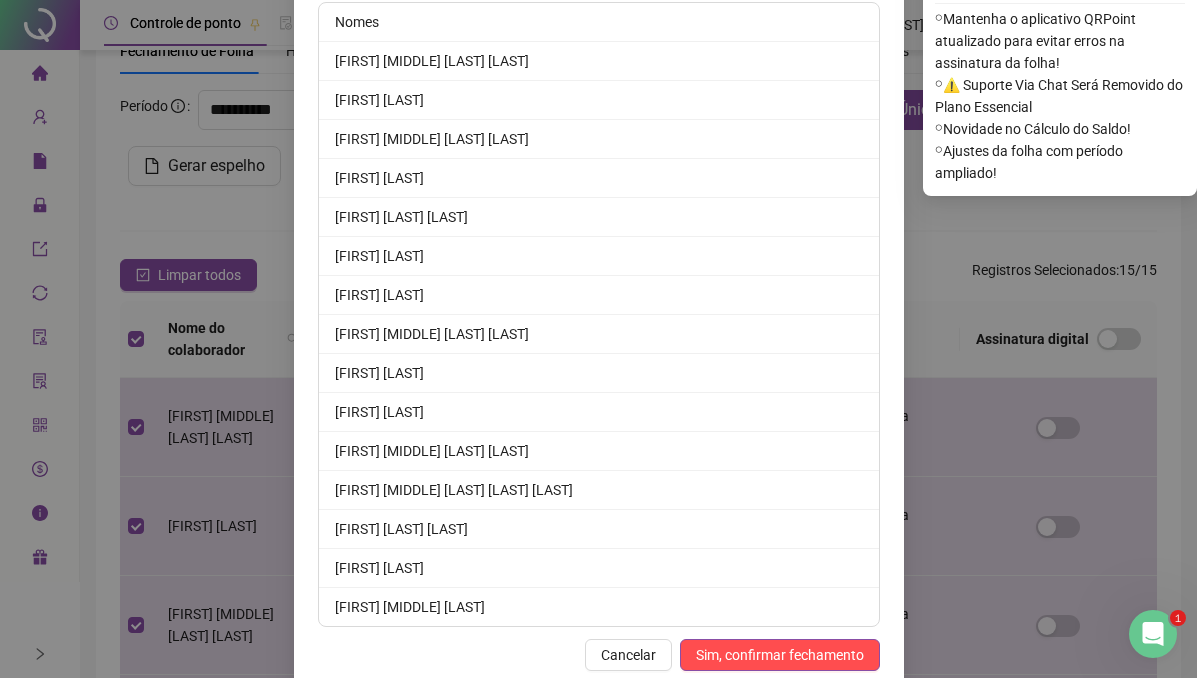 scroll, scrollTop: 383, scrollLeft: 0, axis: vertical 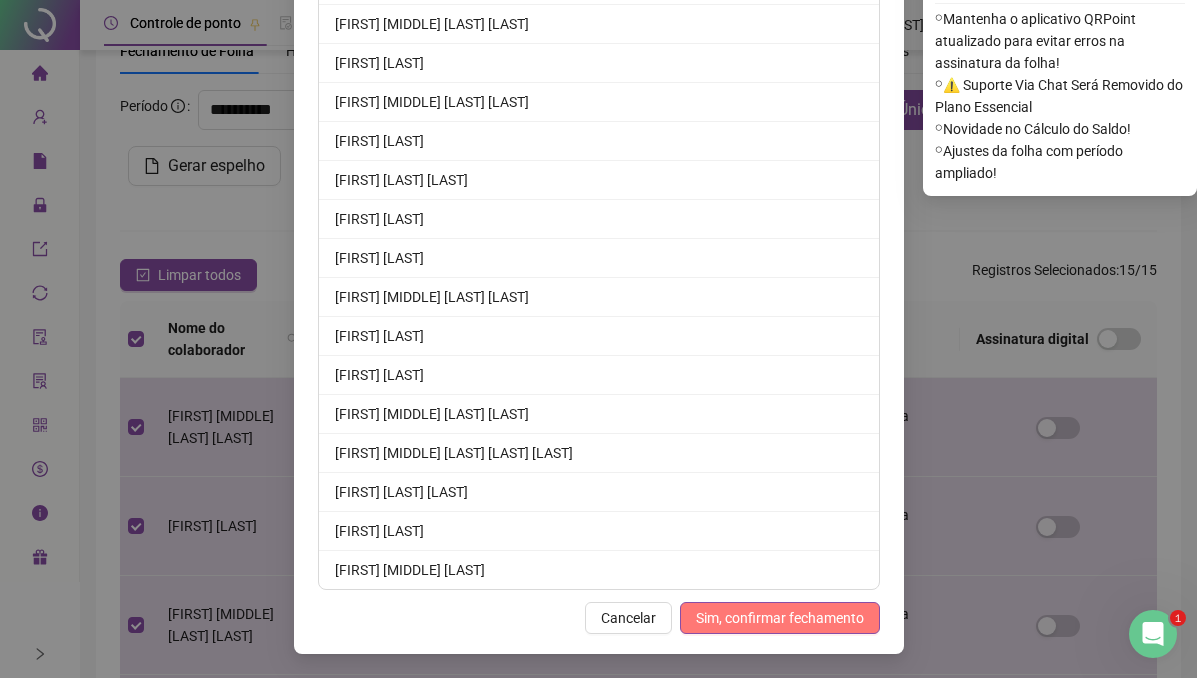 click on "Sim, confirmar fechamento" at bounding box center (780, 618) 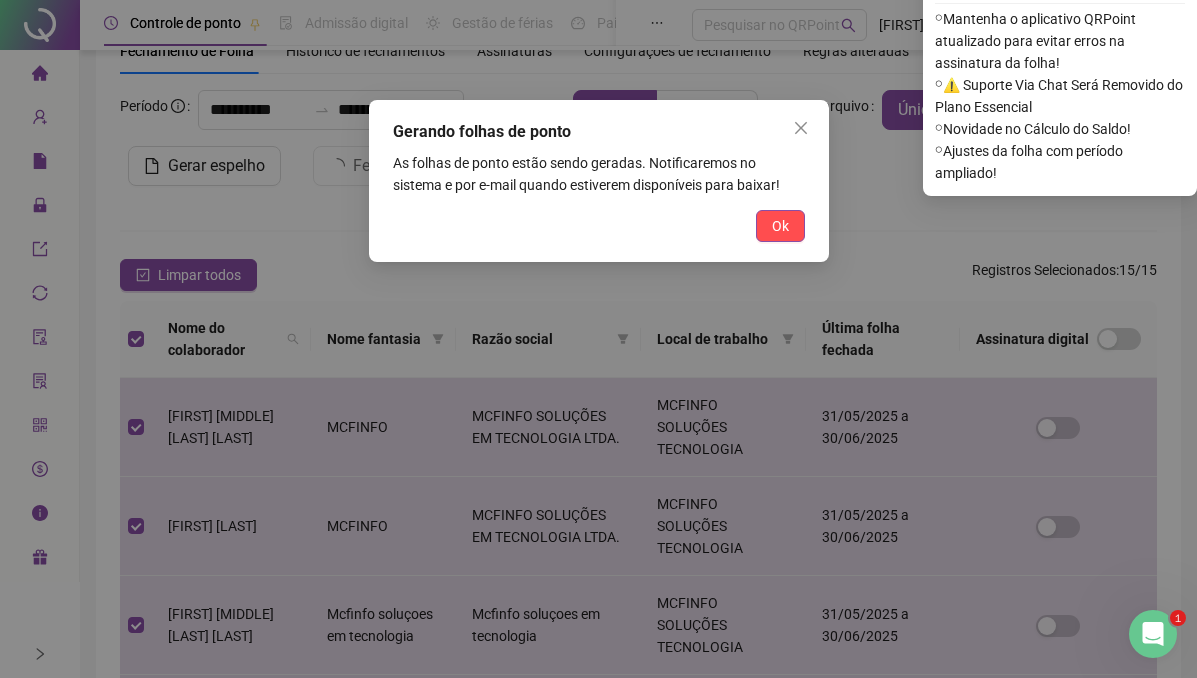 scroll, scrollTop: 285, scrollLeft: 0, axis: vertical 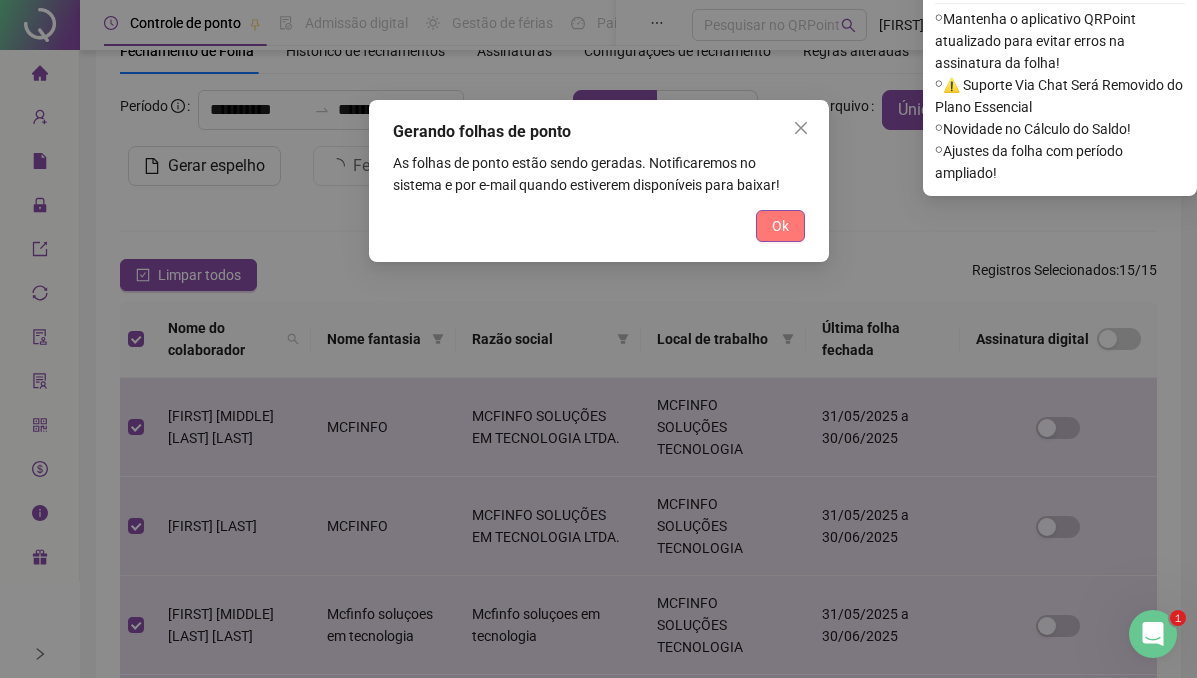 click on "Ok" at bounding box center (780, 226) 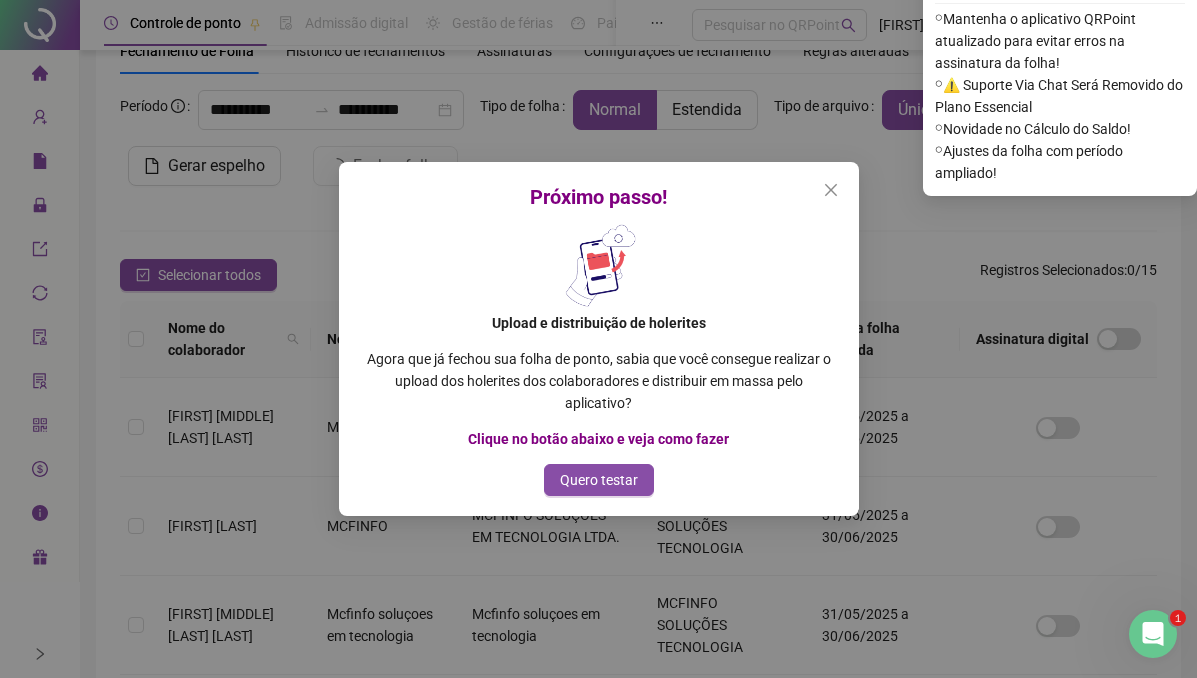 click on "Próximo passo! Upload e distribuição de holerites Agora que já fechou sua folha de ponto, sabia que você consegue realizar o upload dos holerites dos colaboradores e distribuir em massa pelo aplicativo? Clique no botão abaixo e veja como fazer Quero testar" at bounding box center [598, 339] 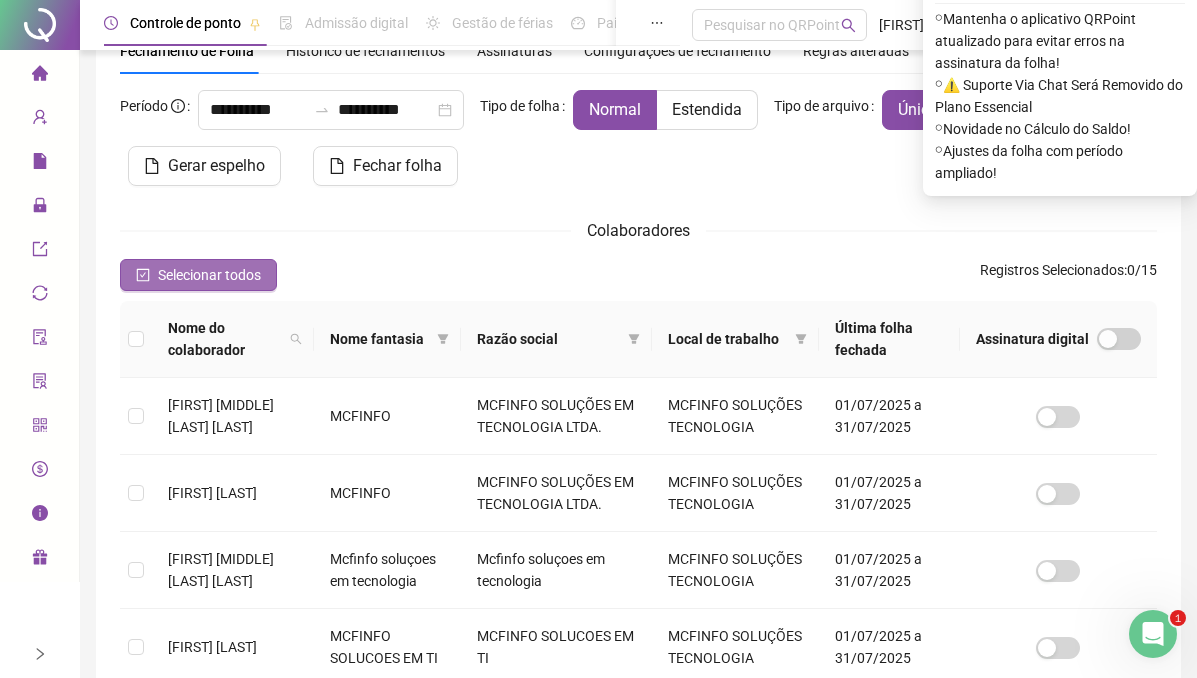 click on "Selecionar todos" at bounding box center (209, 275) 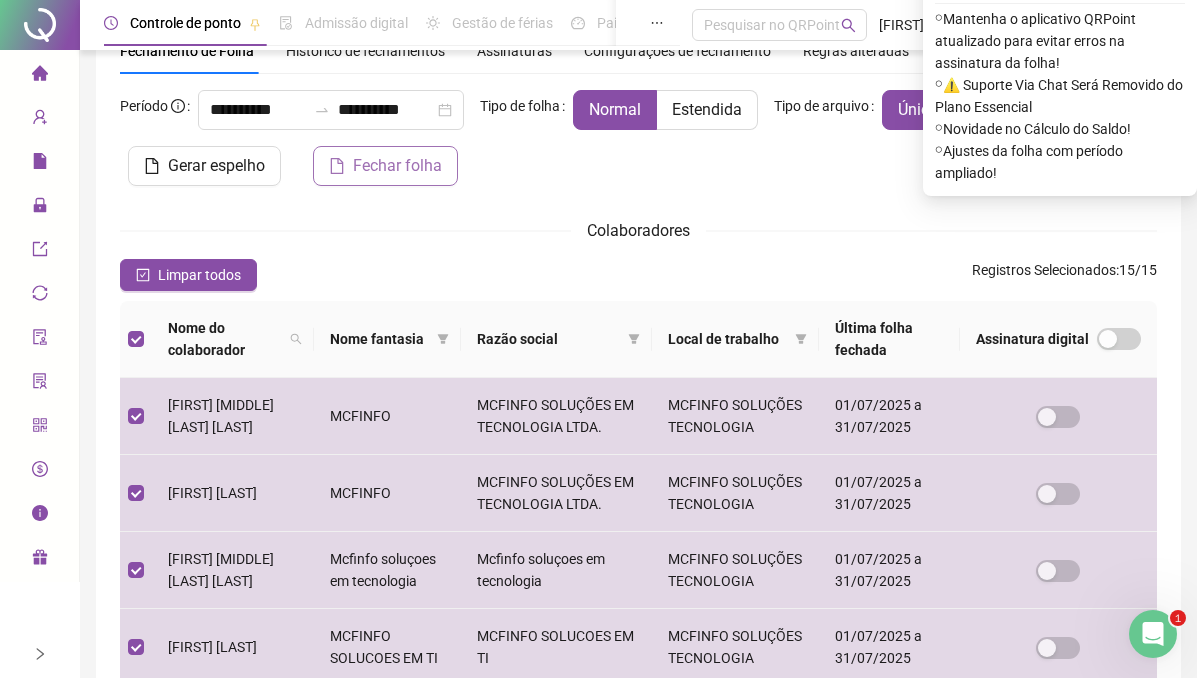 click on "Fechar folha" at bounding box center [397, 166] 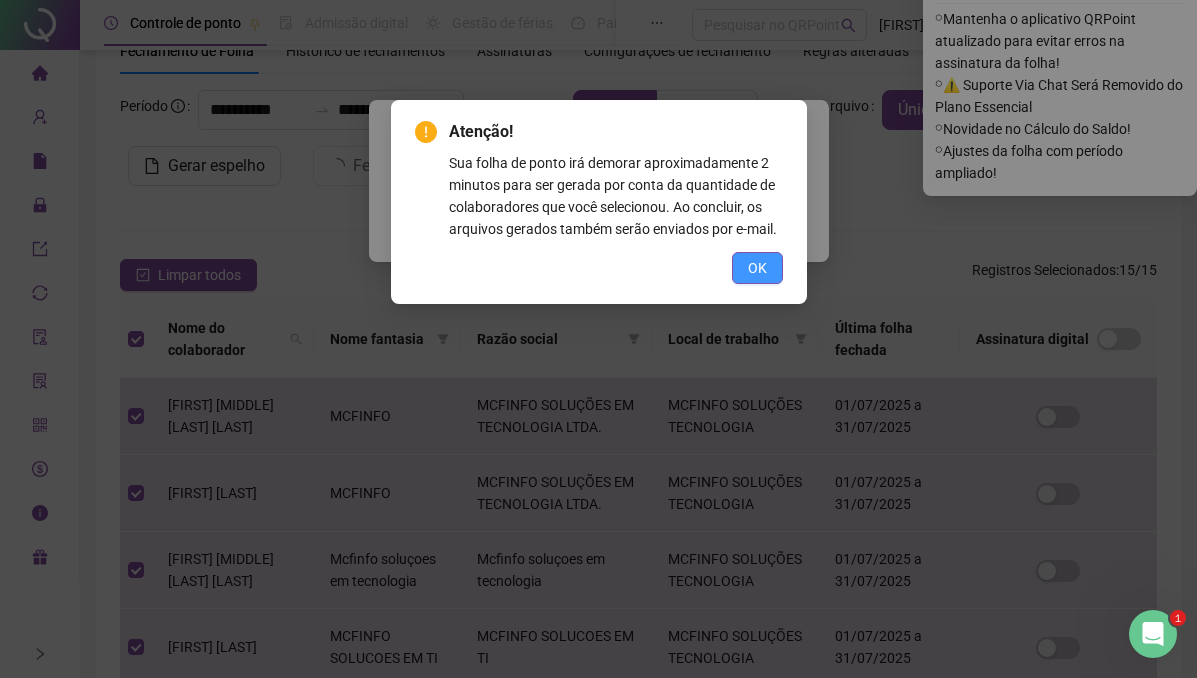 click on "OK" at bounding box center (757, 268) 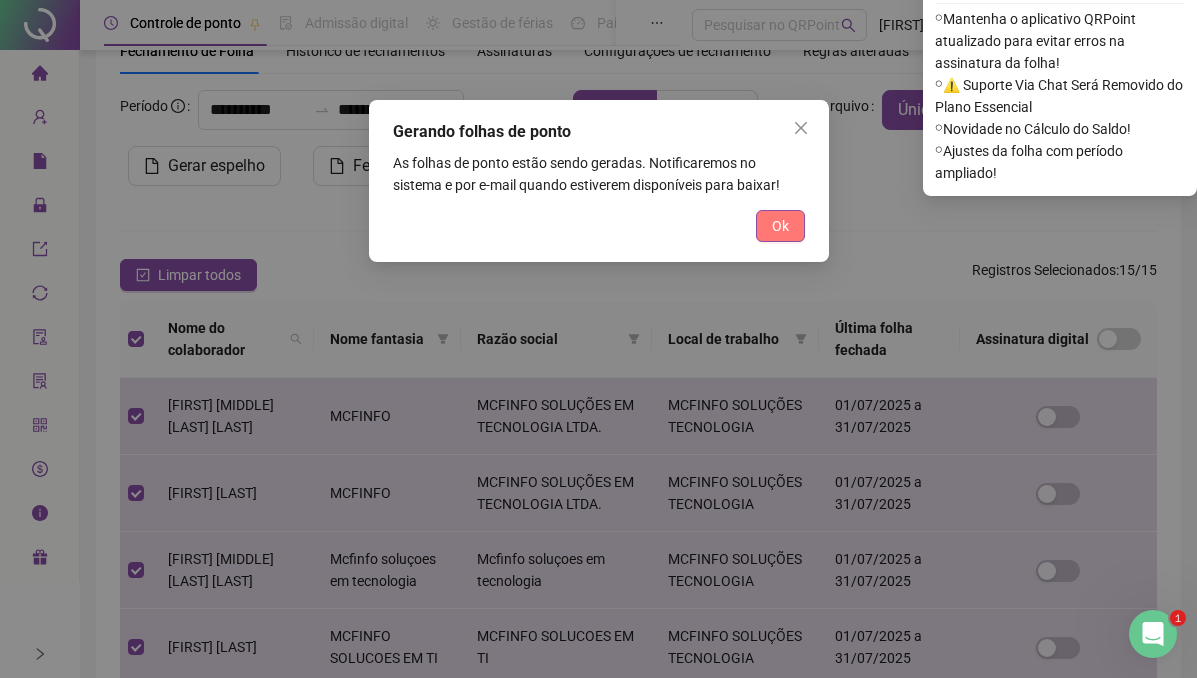 click on "Ok" at bounding box center [780, 226] 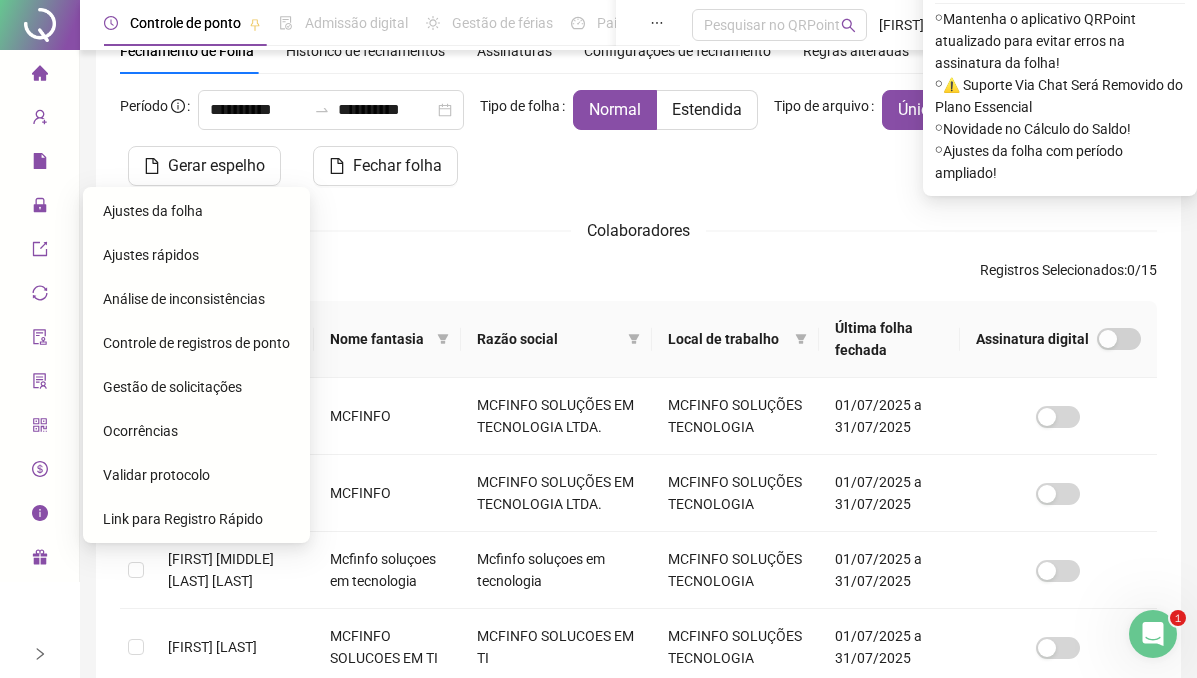 click on "Ajustes da folha" at bounding box center [153, 211] 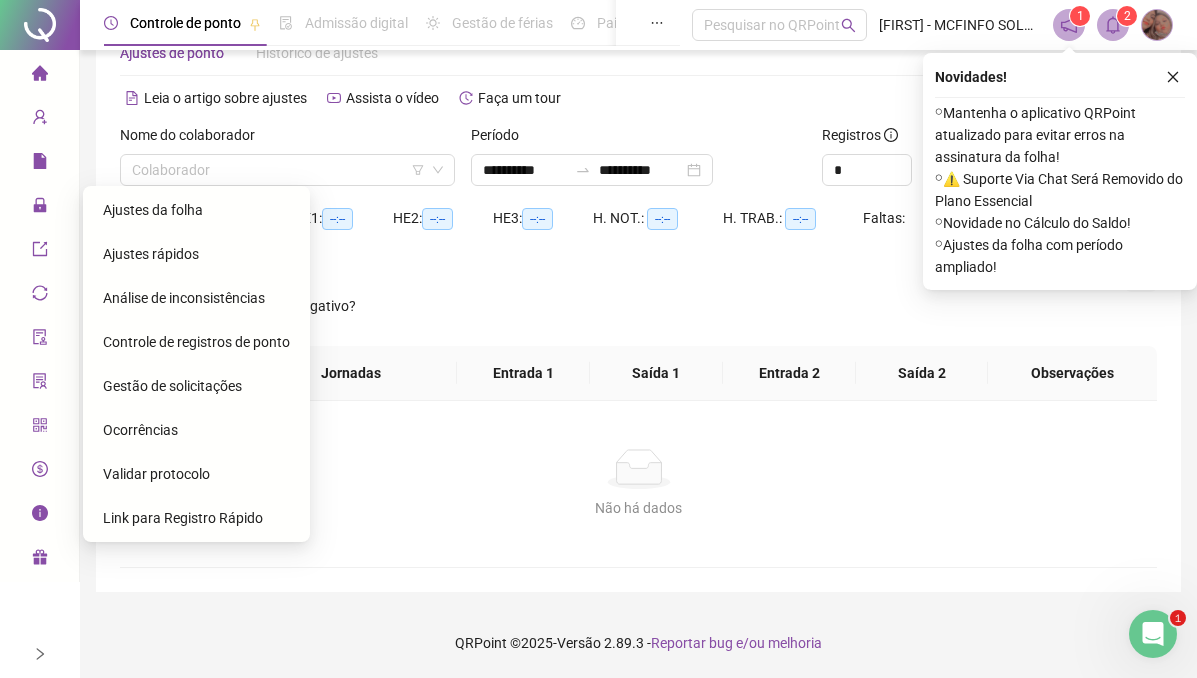 scroll, scrollTop: 60, scrollLeft: 0, axis: vertical 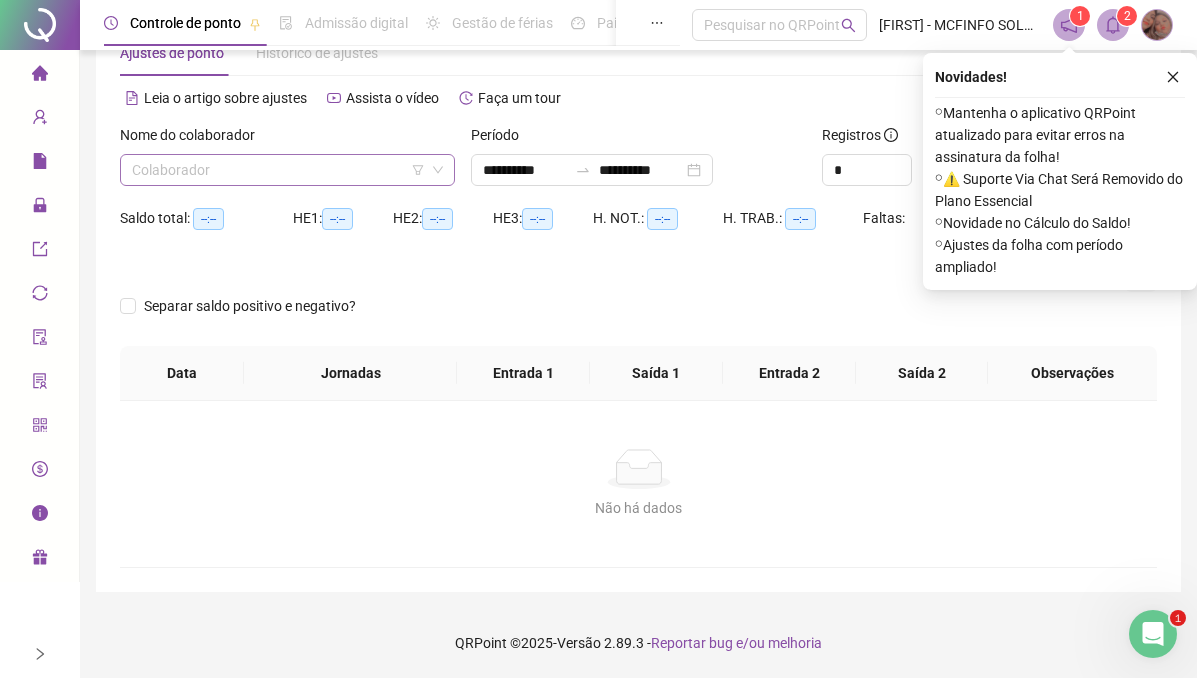 click 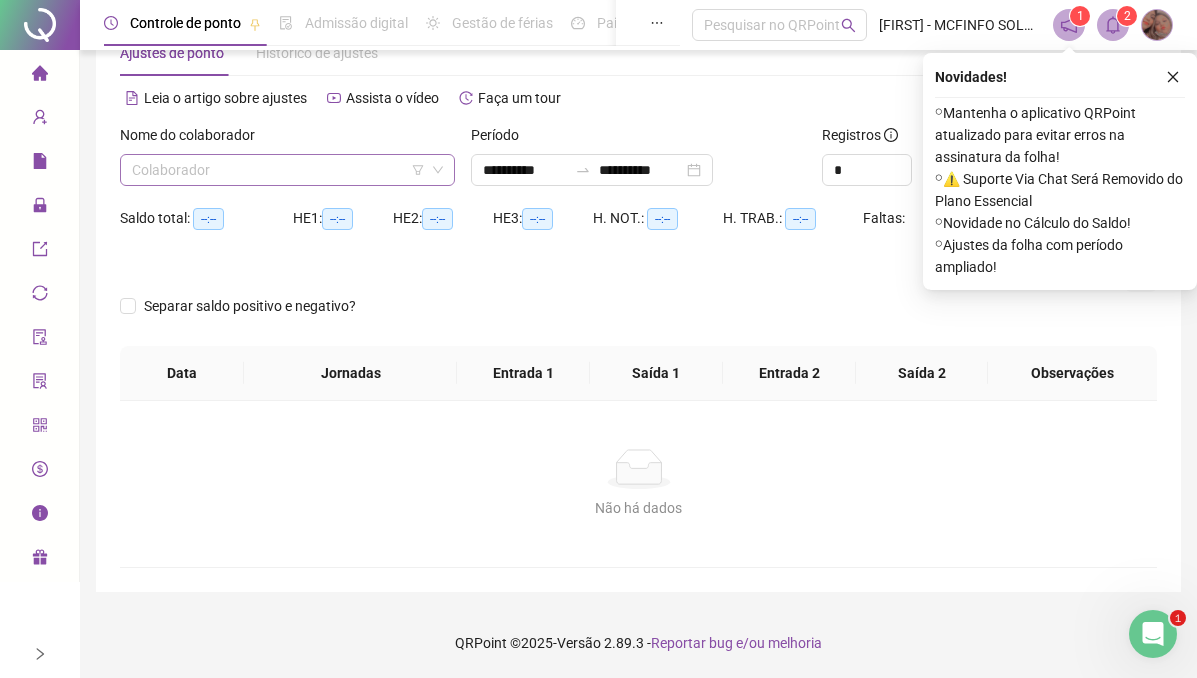 click 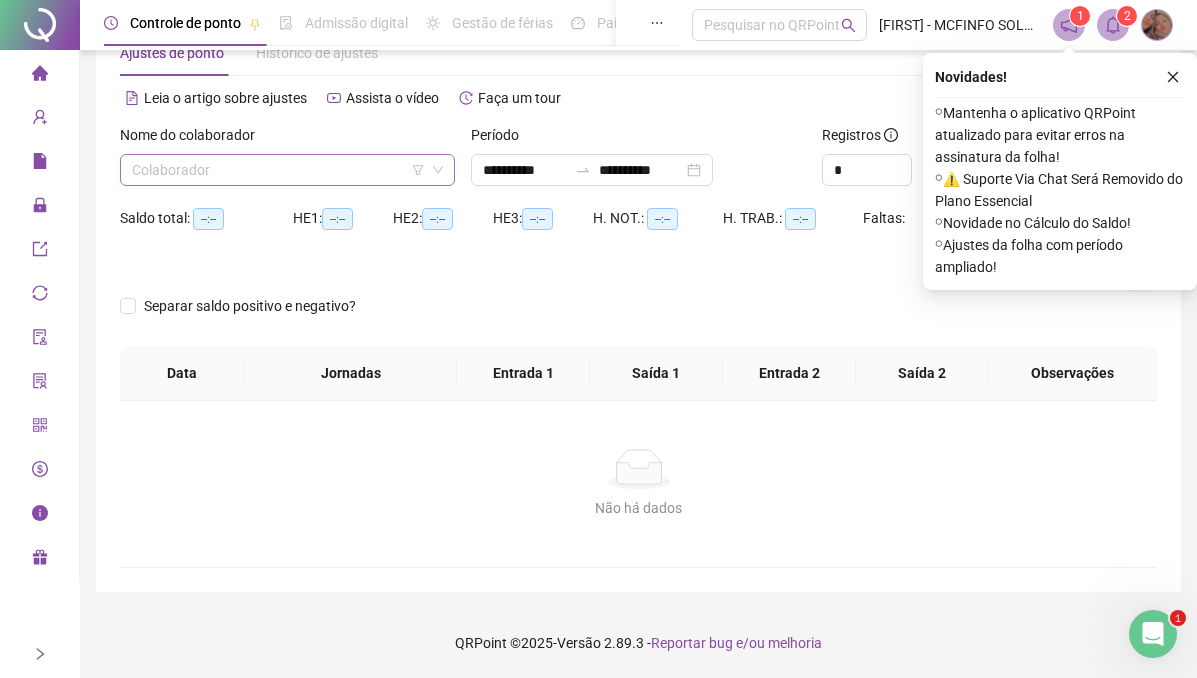 click 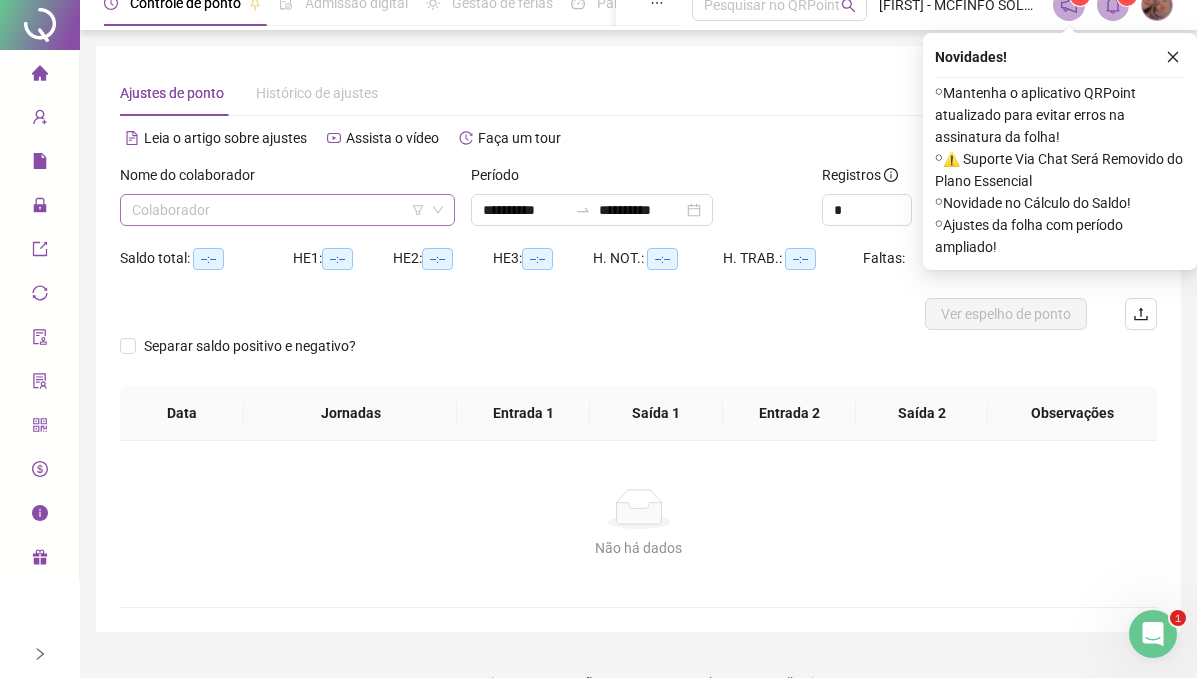 scroll, scrollTop: 0, scrollLeft: 0, axis: both 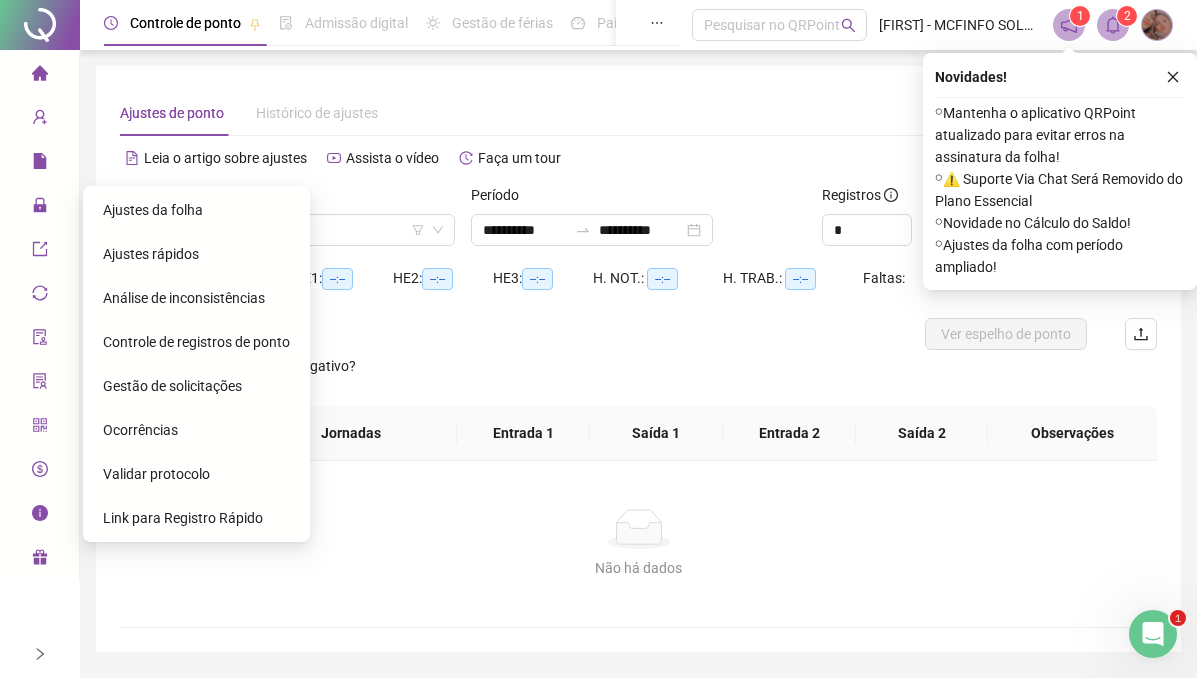 click on "Ajustes rápidos" at bounding box center [151, 254] 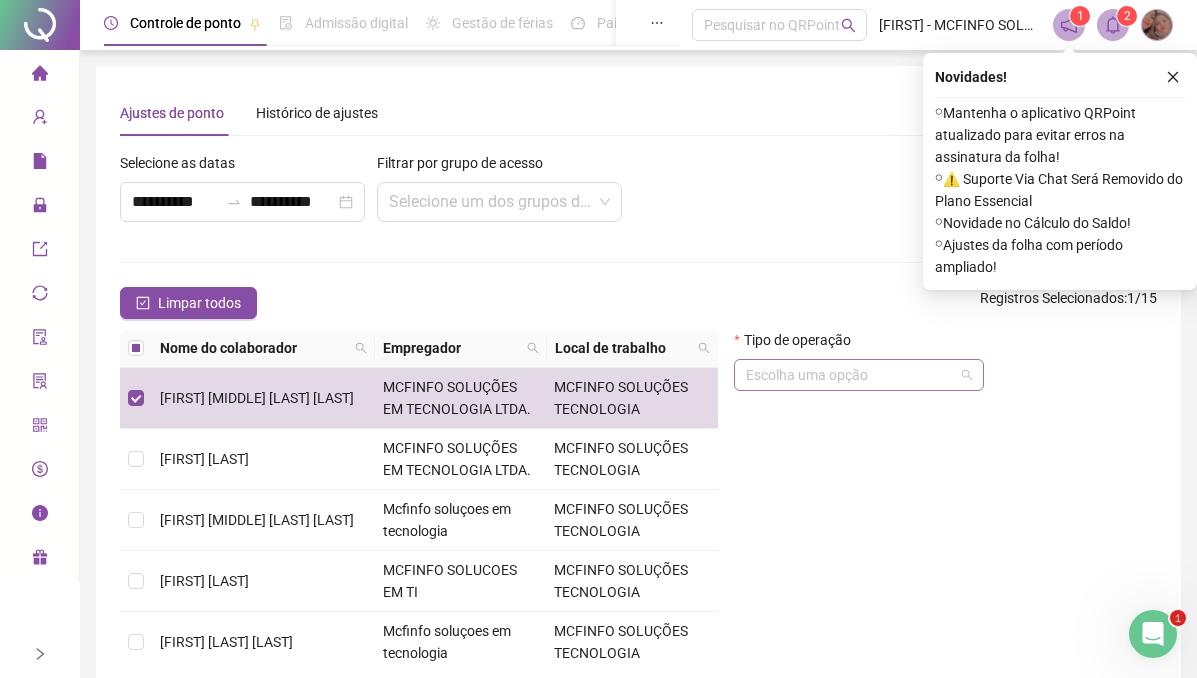 click at bounding box center [859, 375] 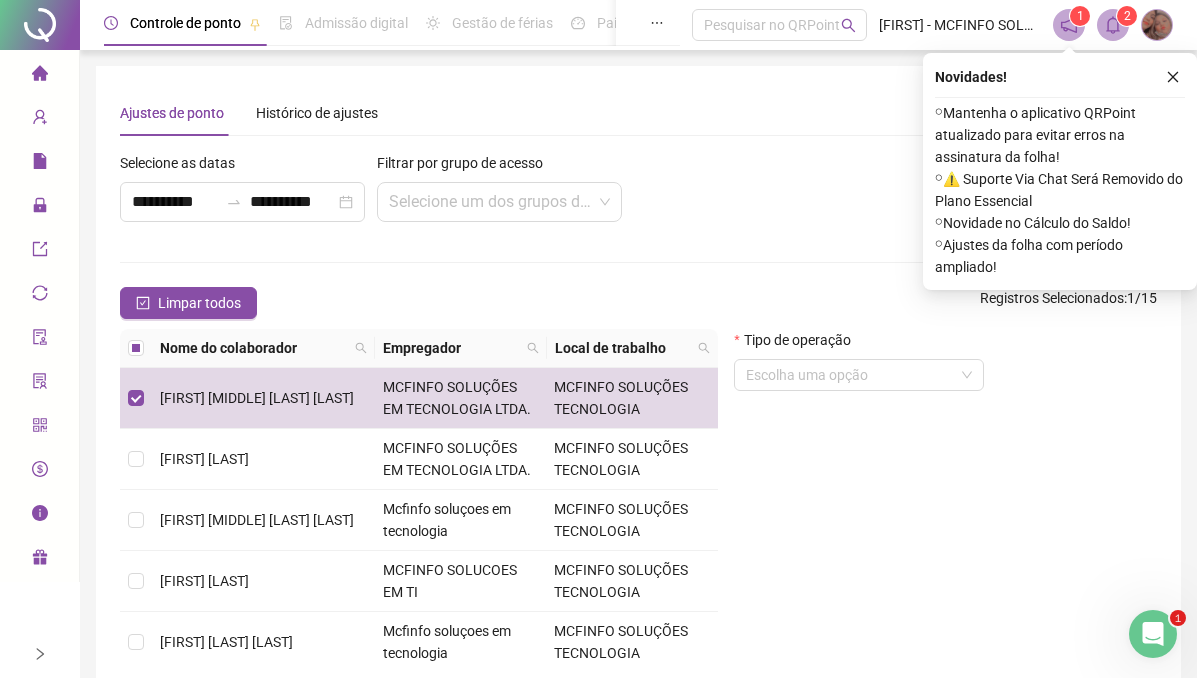 click on "Limpar todos Registros Selecionados :  1 / 15" at bounding box center [638, 303] 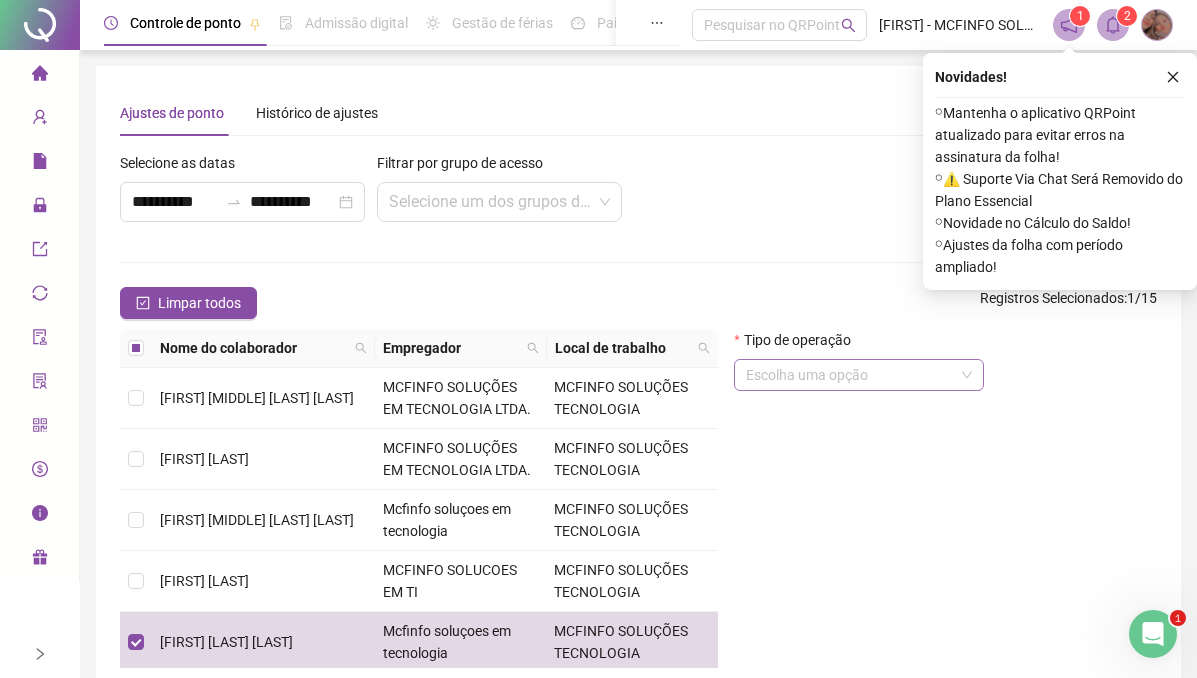 click at bounding box center [859, 375] 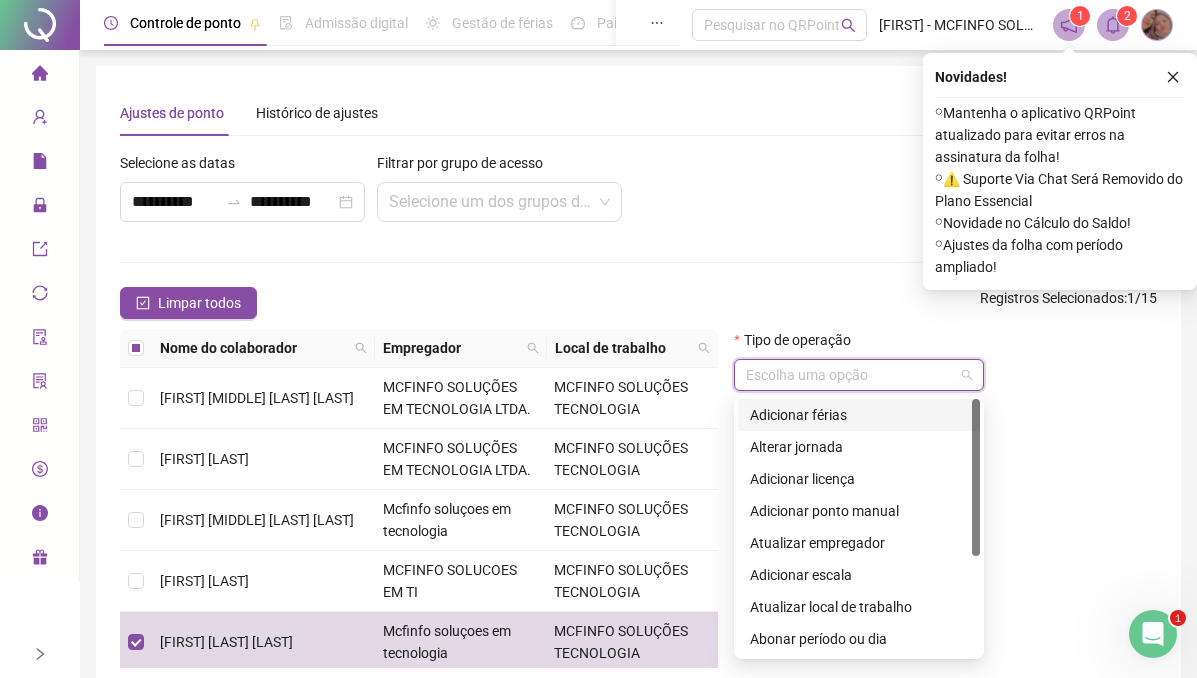click on "Adicionar férias" at bounding box center (859, 415) 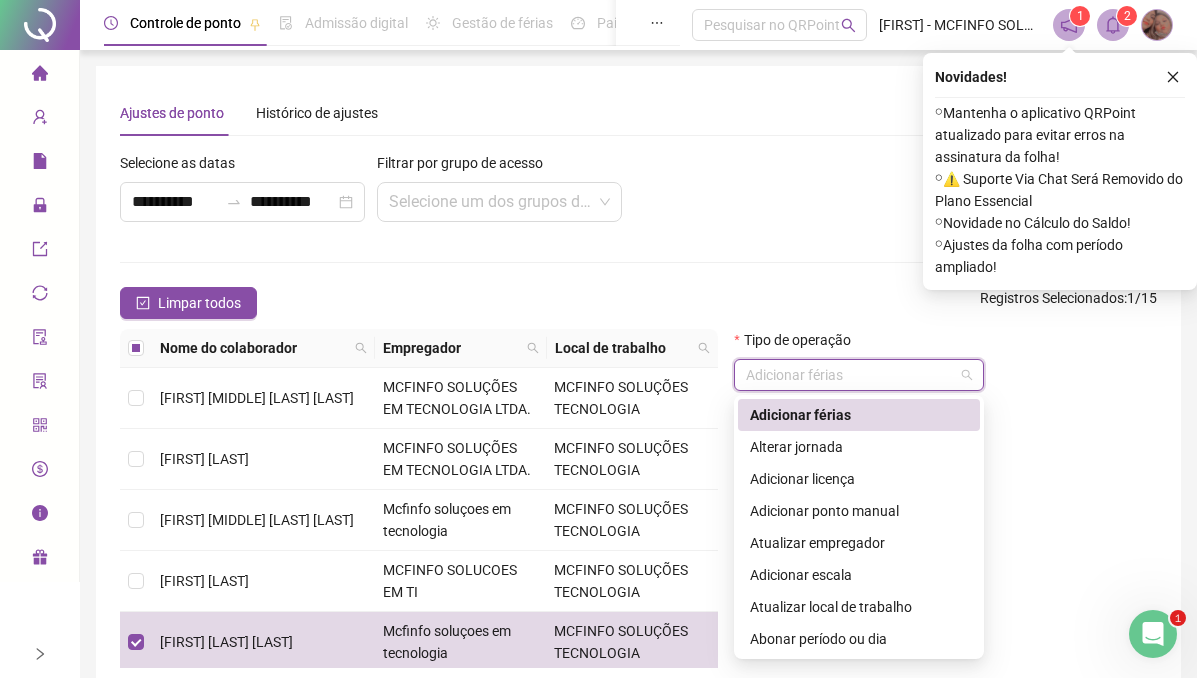 click on "Adicionar férias" at bounding box center (859, 415) 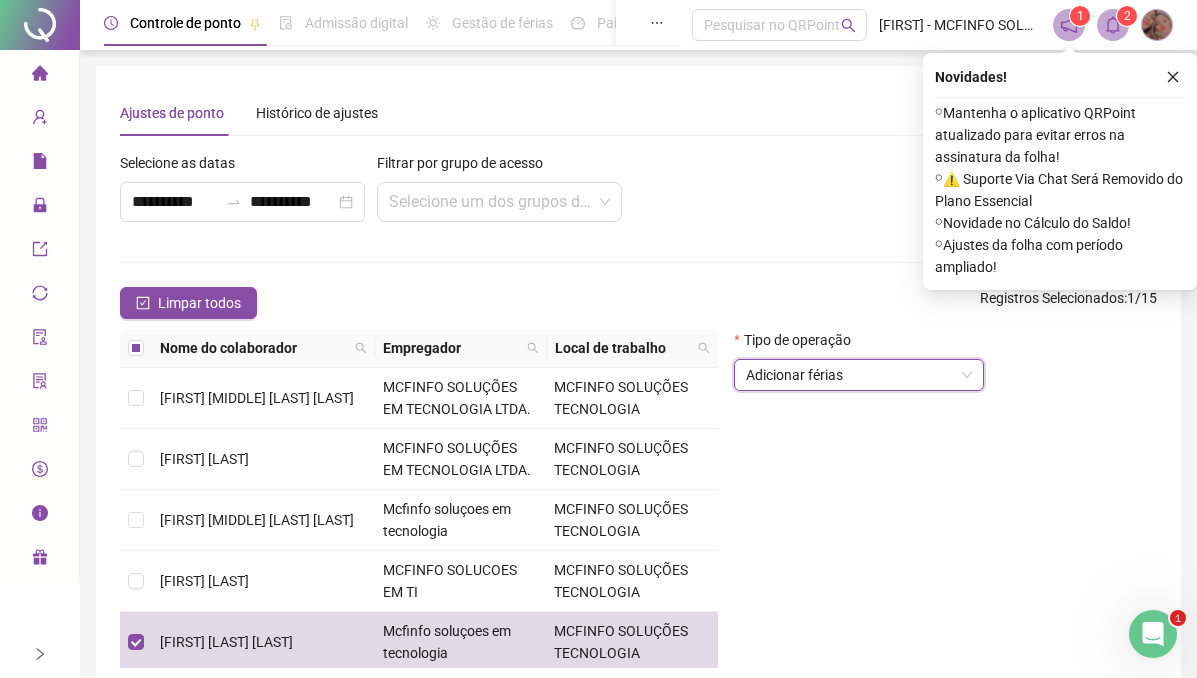 click on "Tipo de operação Adicionar férias Adicionar férias" at bounding box center [945, 526] 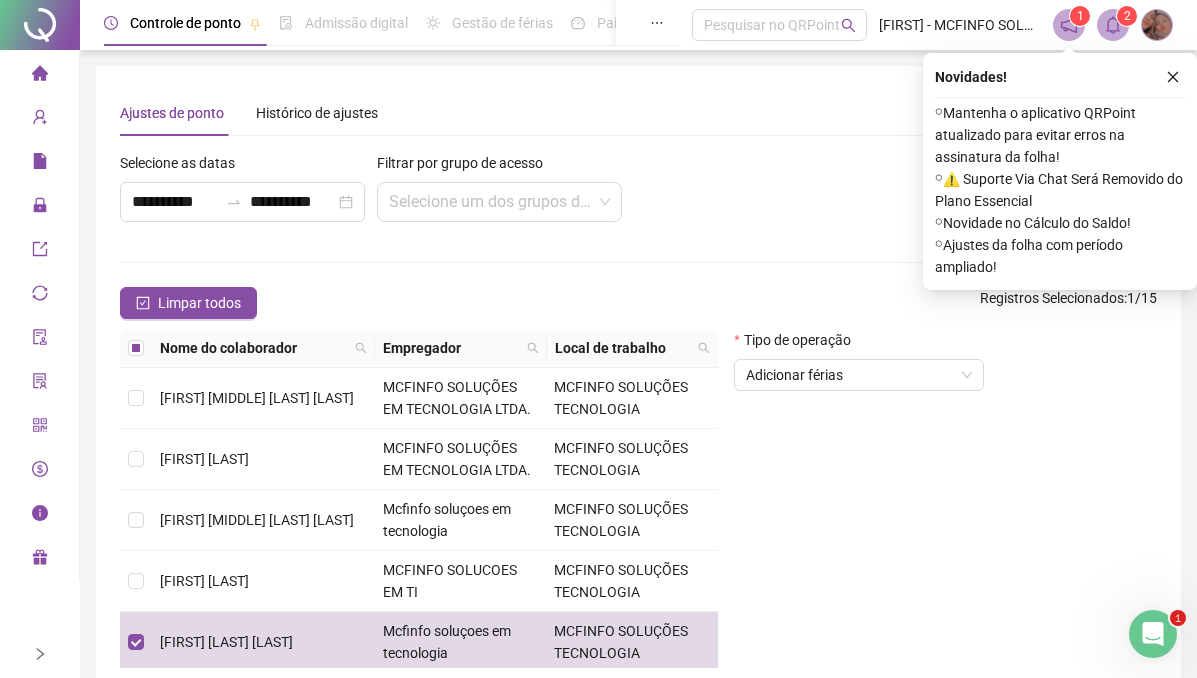 click on "Tipo de operação Adicionar férias" at bounding box center (945, 526) 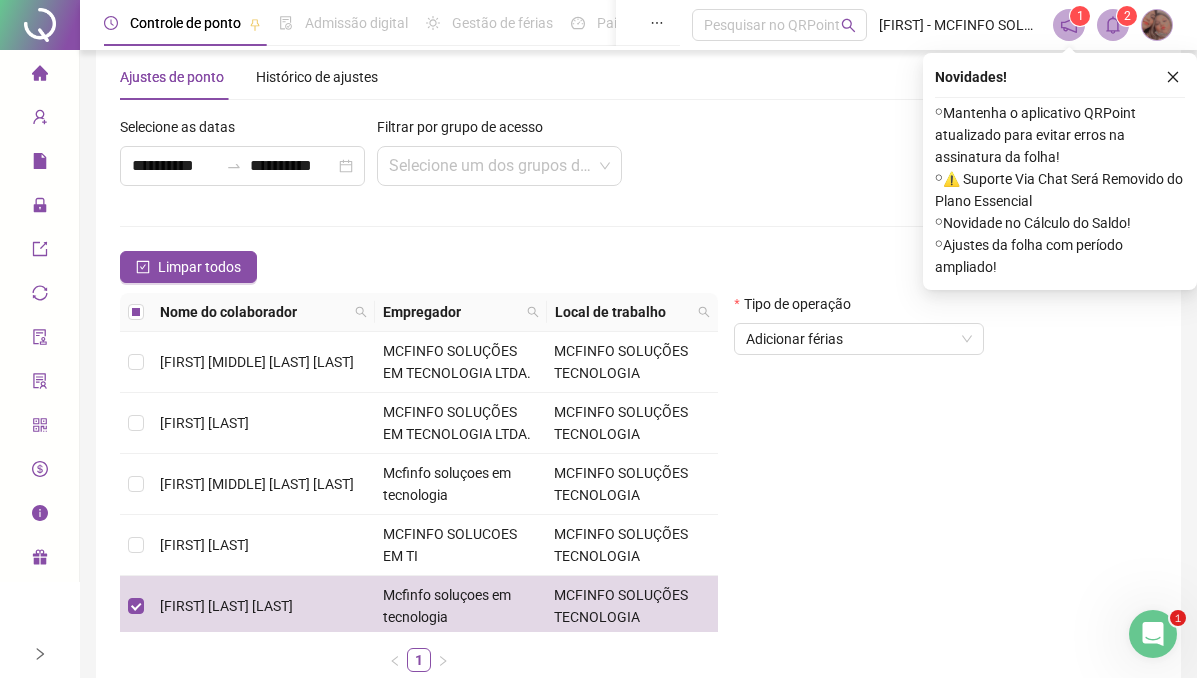scroll, scrollTop: 0, scrollLeft: 0, axis: both 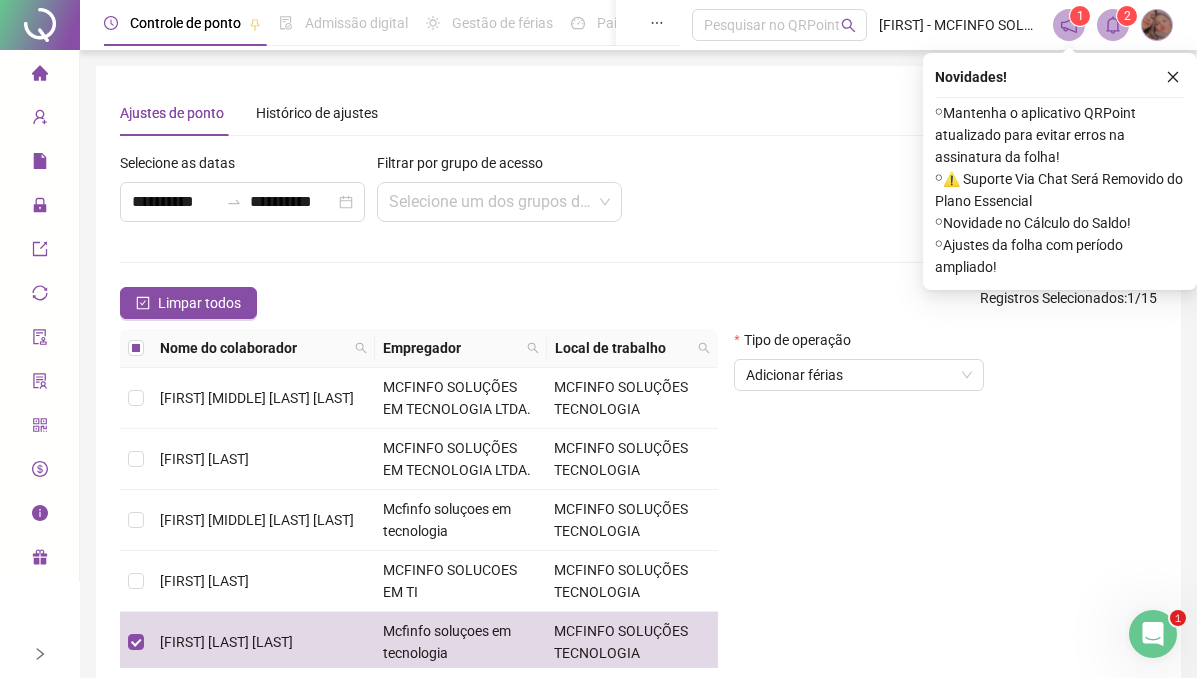 click on "**********" at bounding box center [638, 438] 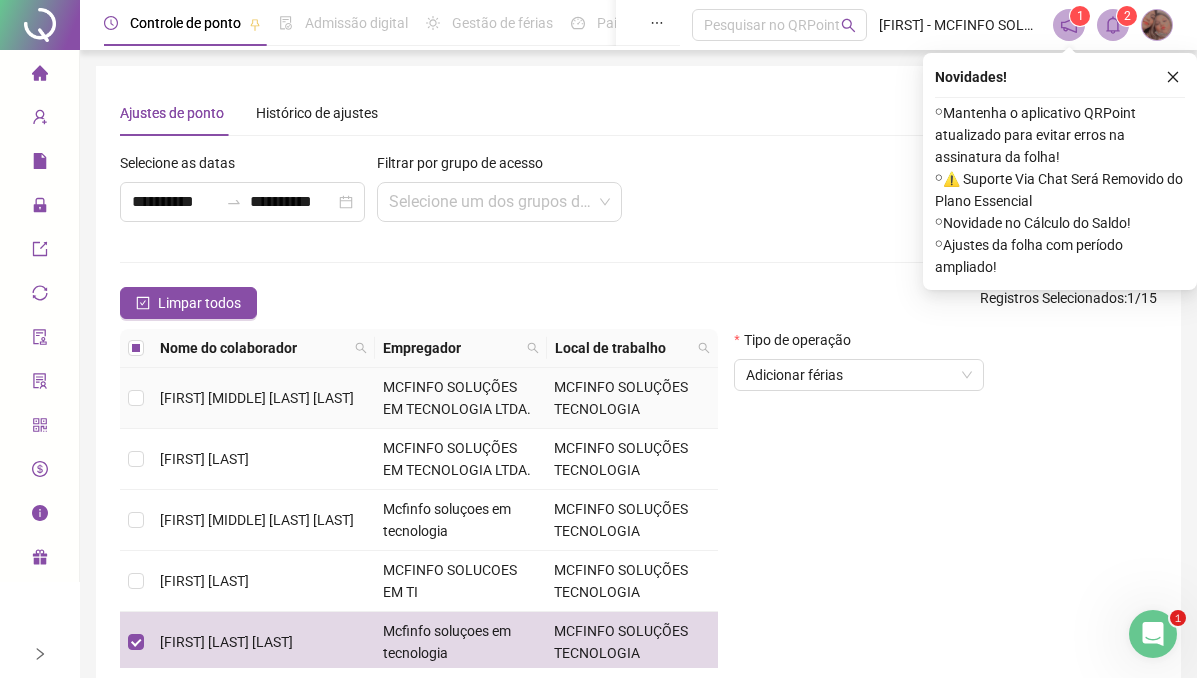 click at bounding box center [136, 398] 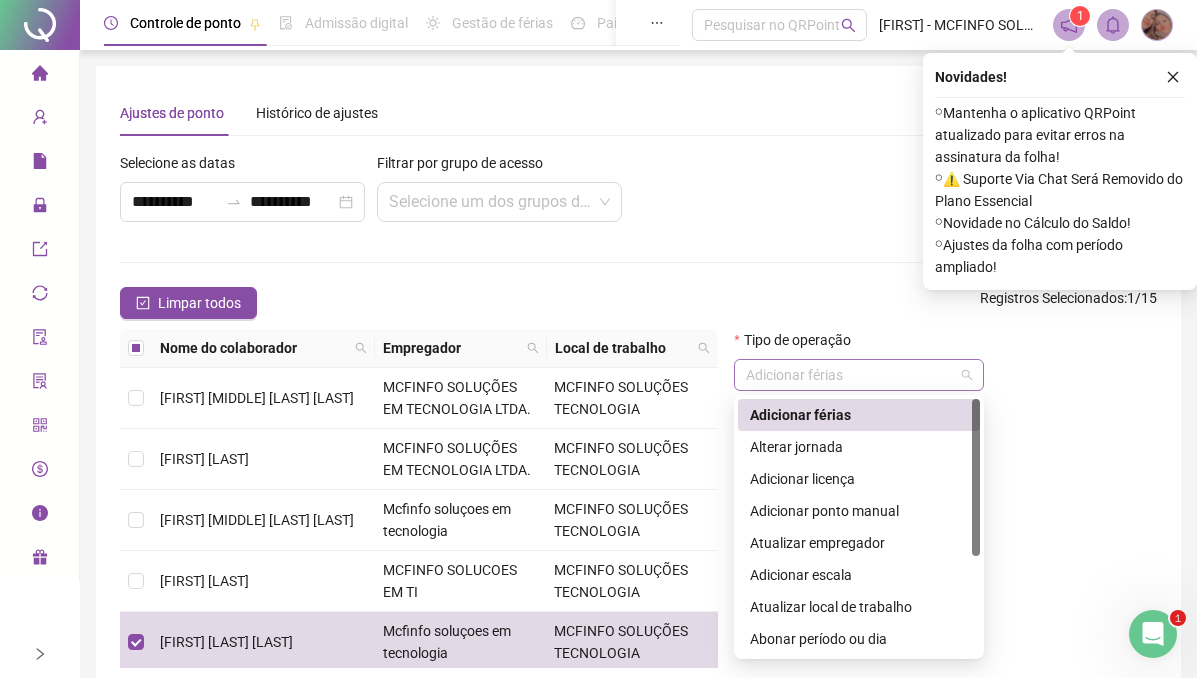 click on "Adicionar férias" at bounding box center [859, 375] 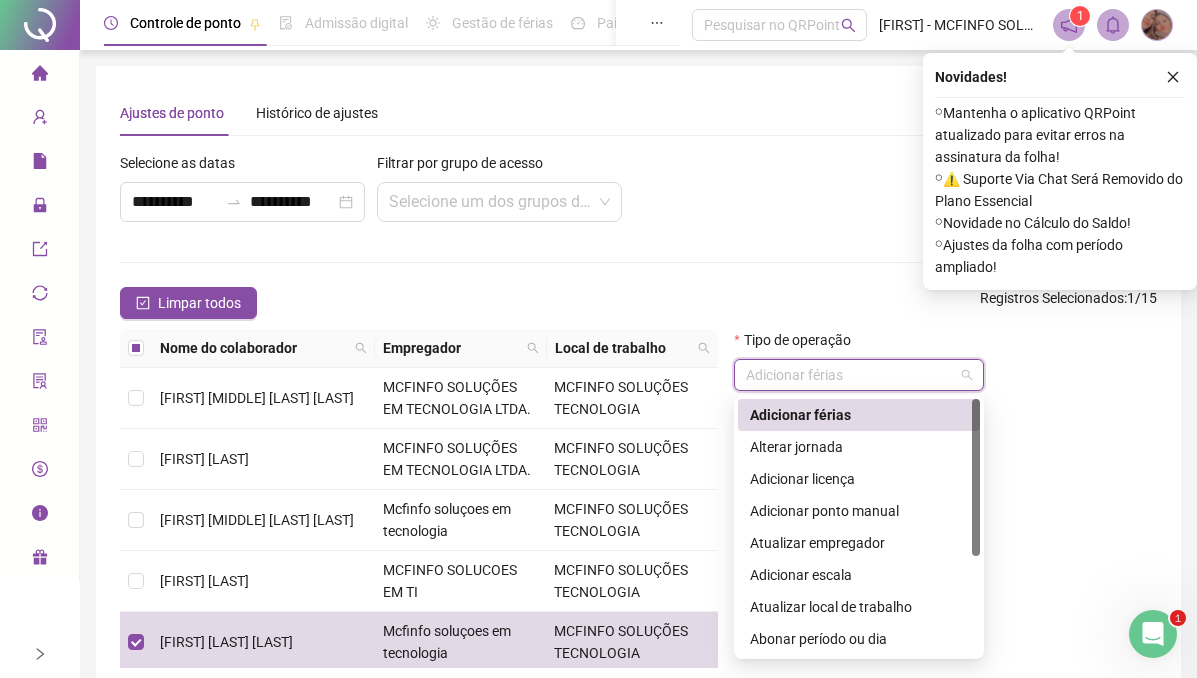 click on "Adicionar férias" at bounding box center [859, 415] 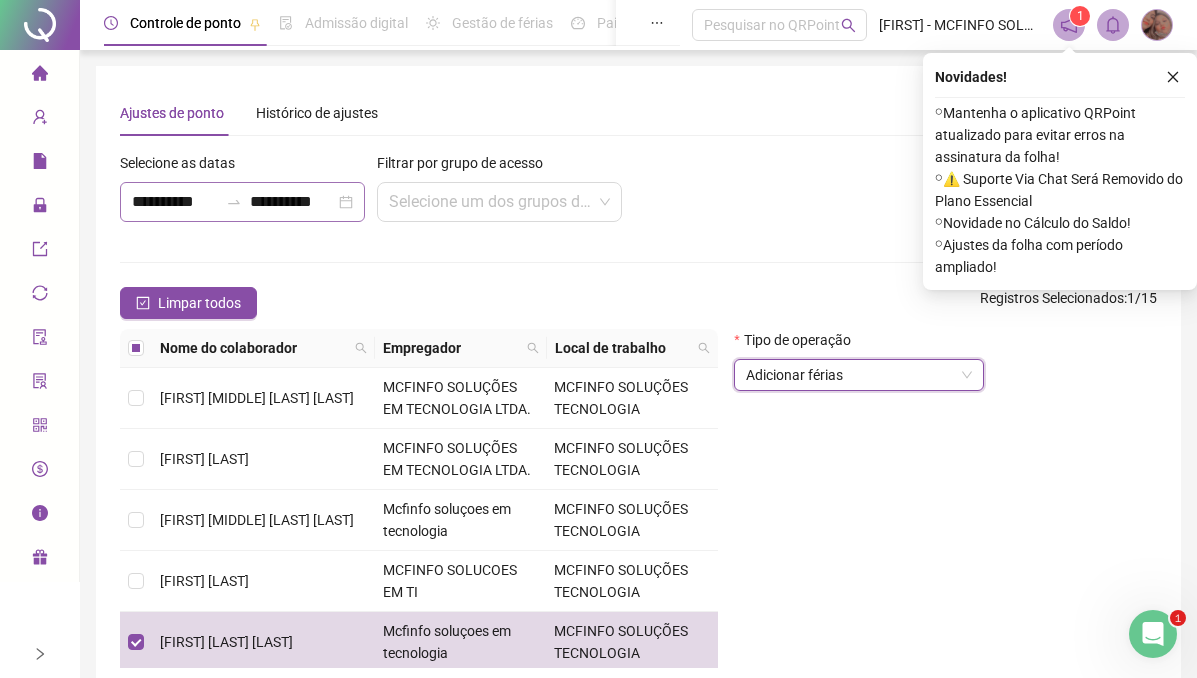 click on "**********" at bounding box center (242, 202) 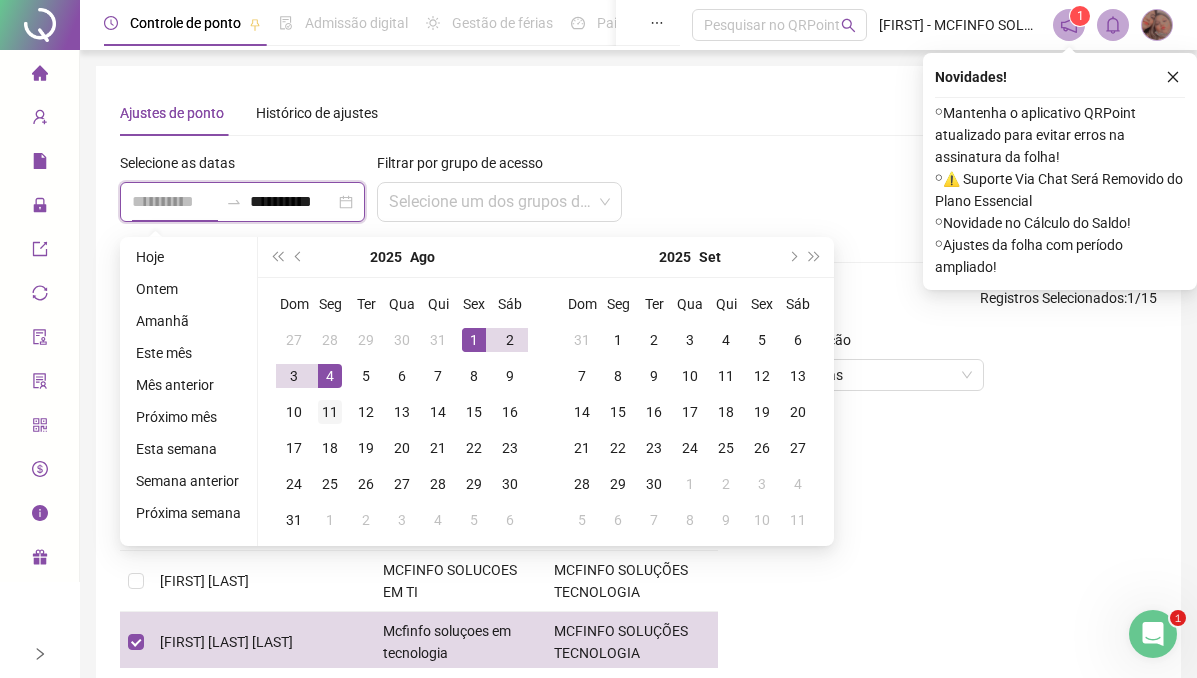 type on "**********" 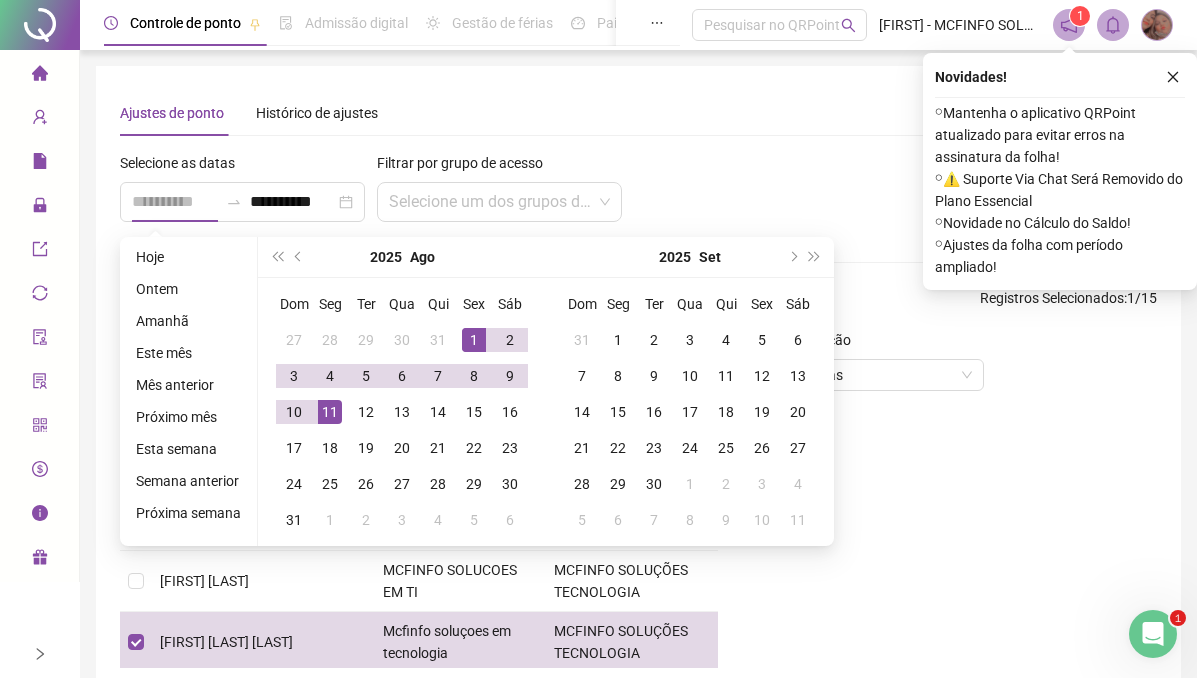 click on "11" at bounding box center [330, 412] 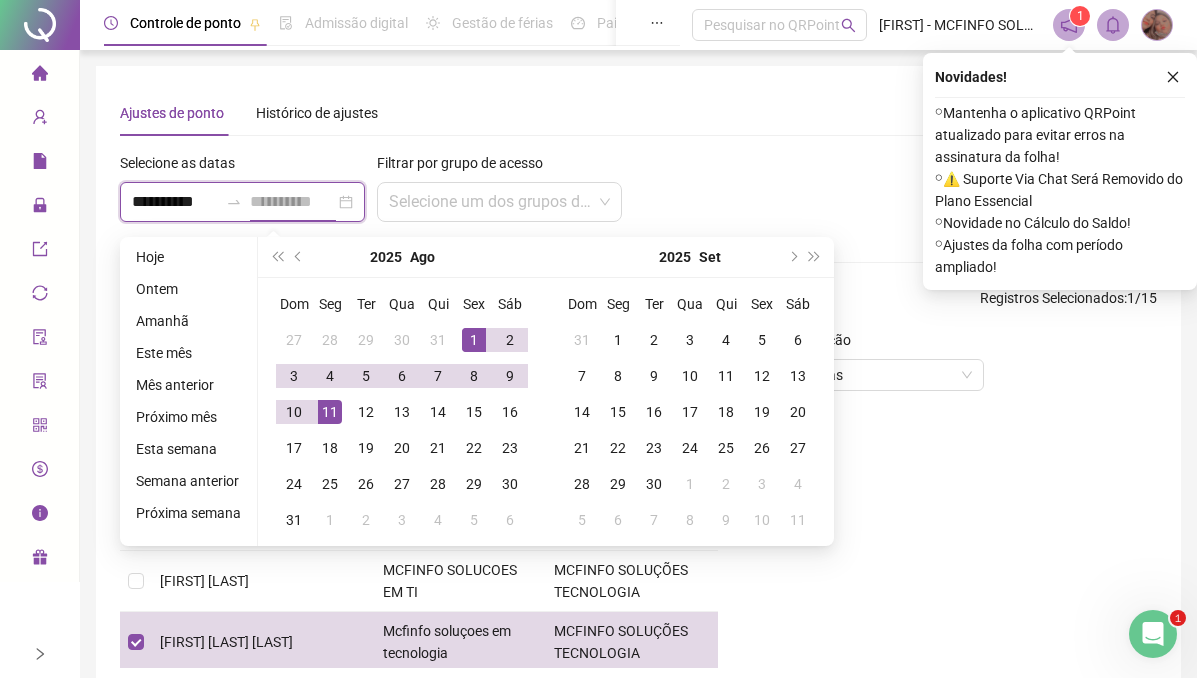 type on "**********" 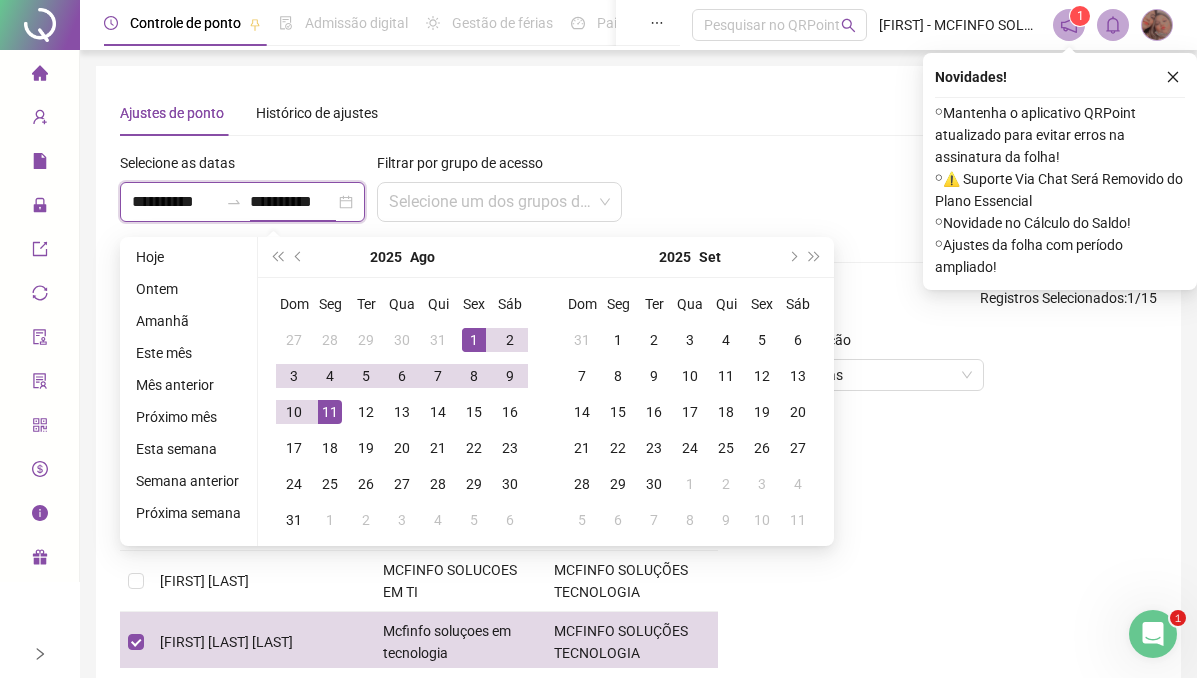 type on "**********" 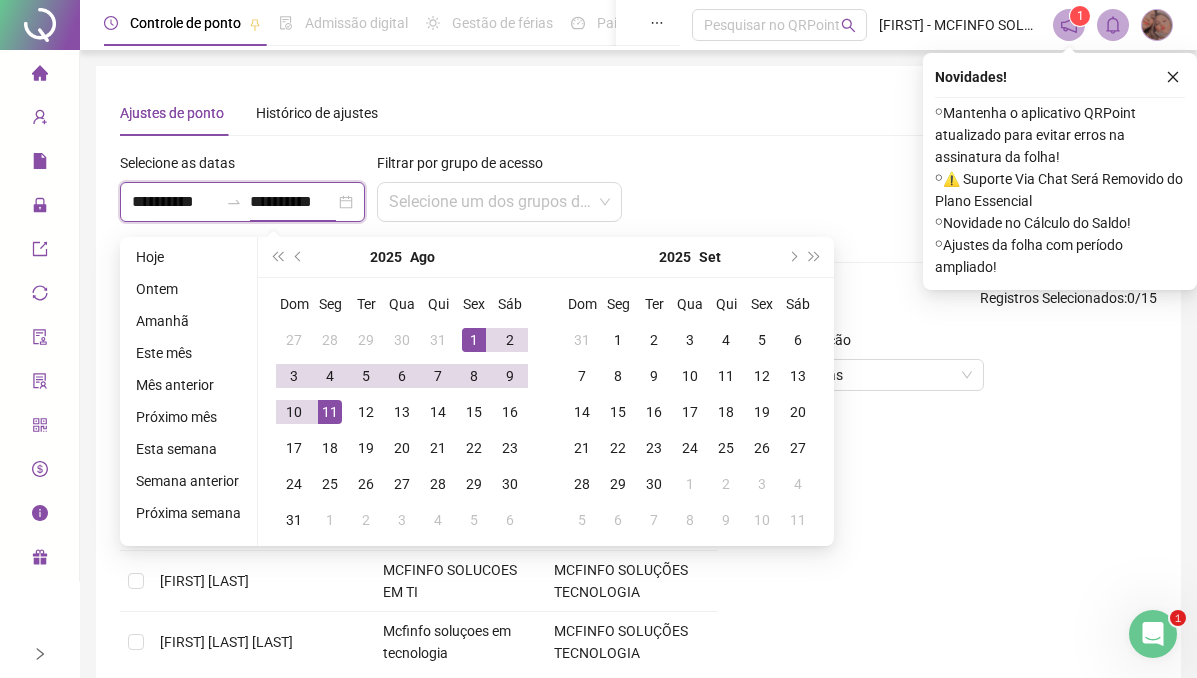 click on "**********" at bounding box center [293, 202] 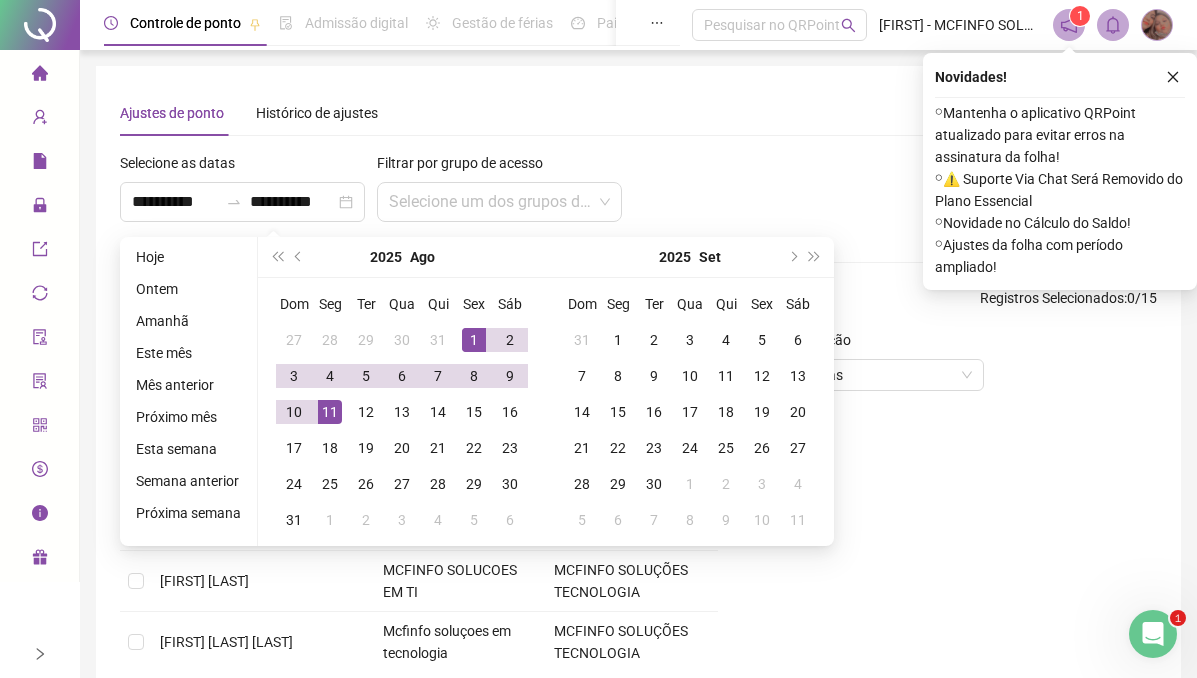 click at bounding box center (941, 167) 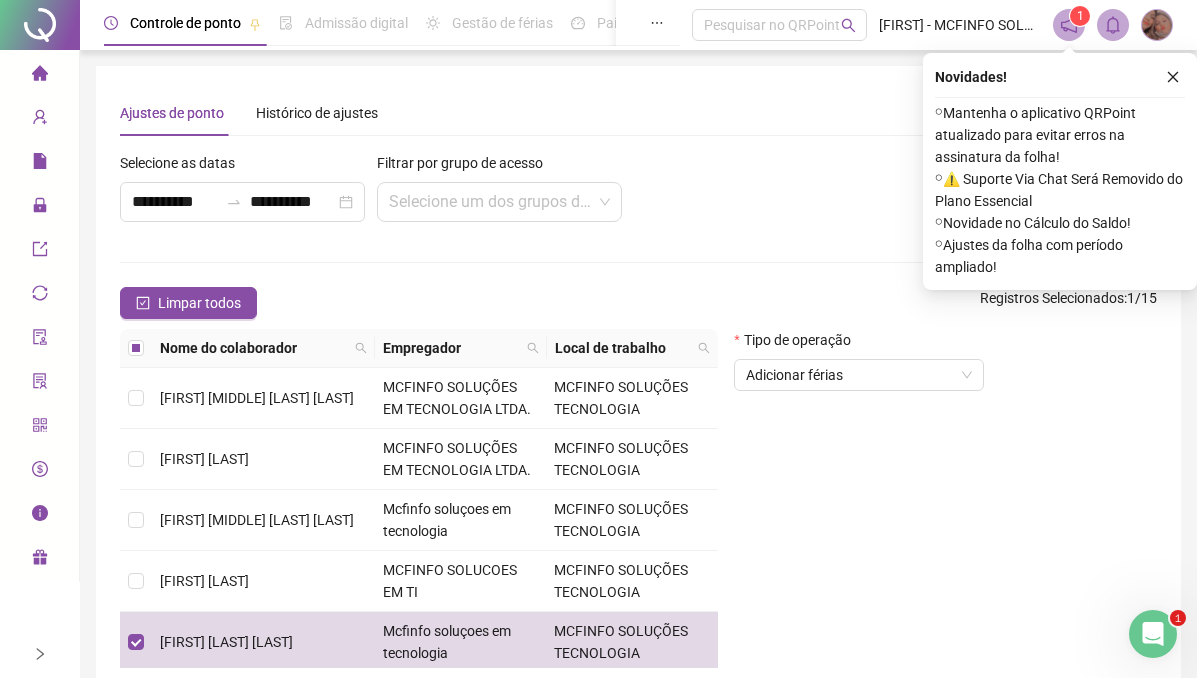 click on "Tipo de operação Adicionar férias" at bounding box center (945, 526) 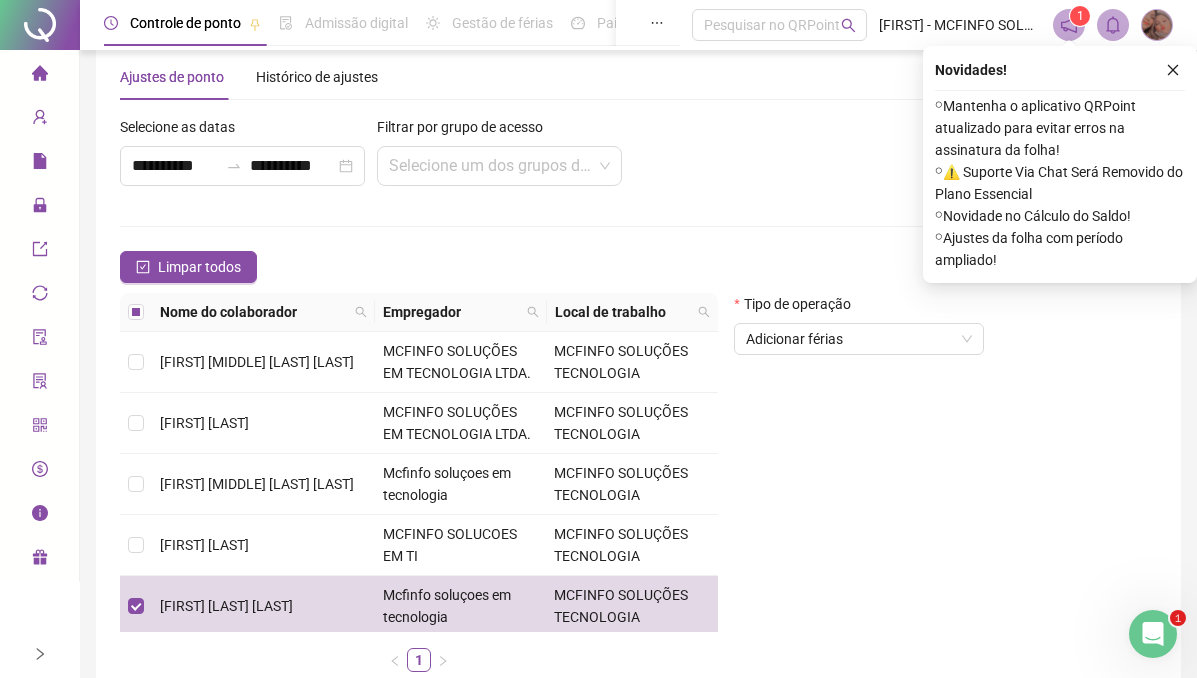 scroll, scrollTop: 0, scrollLeft: 0, axis: both 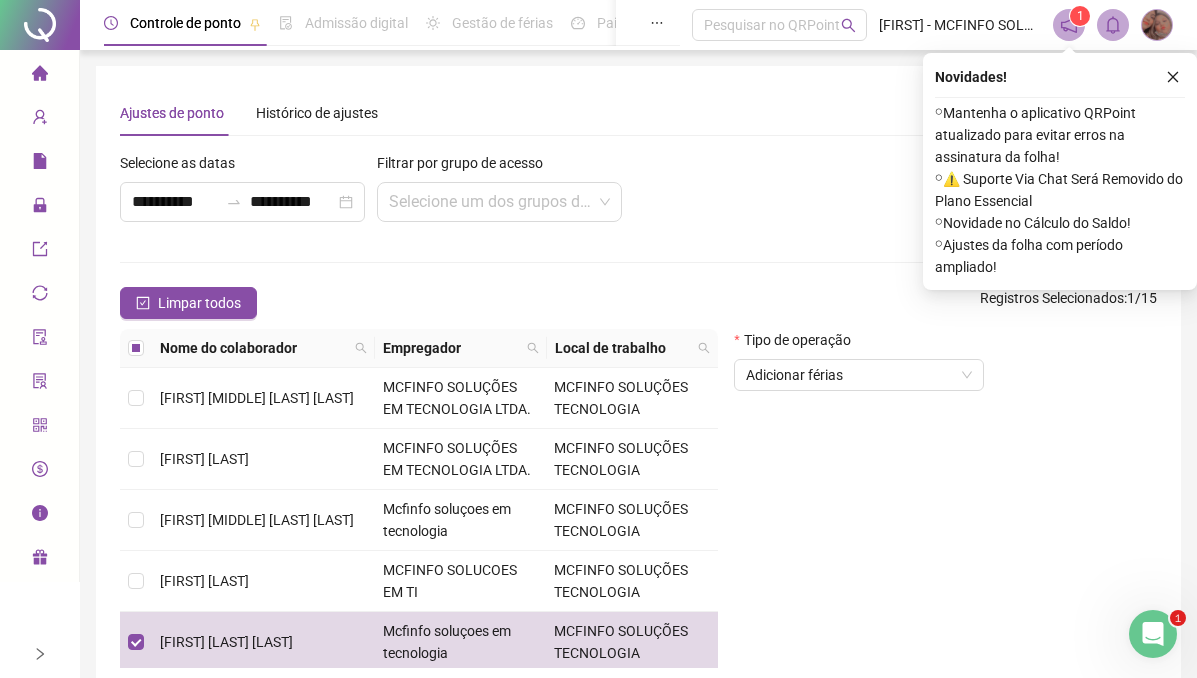 click 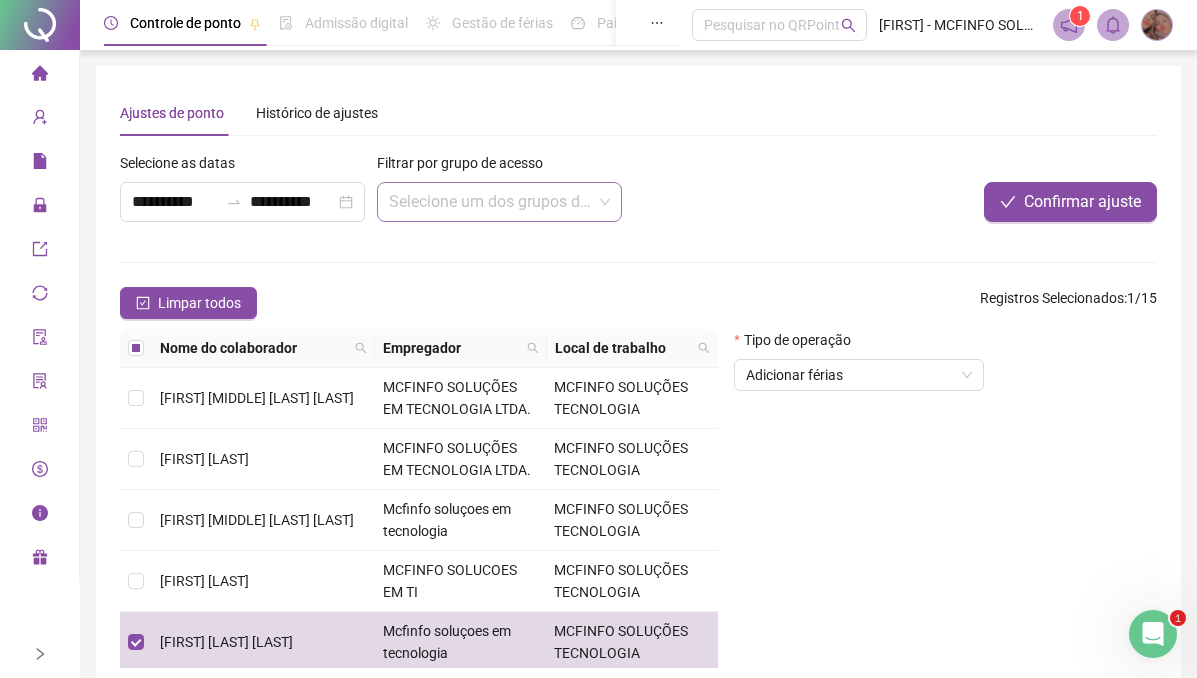 click at bounding box center (499, 202) 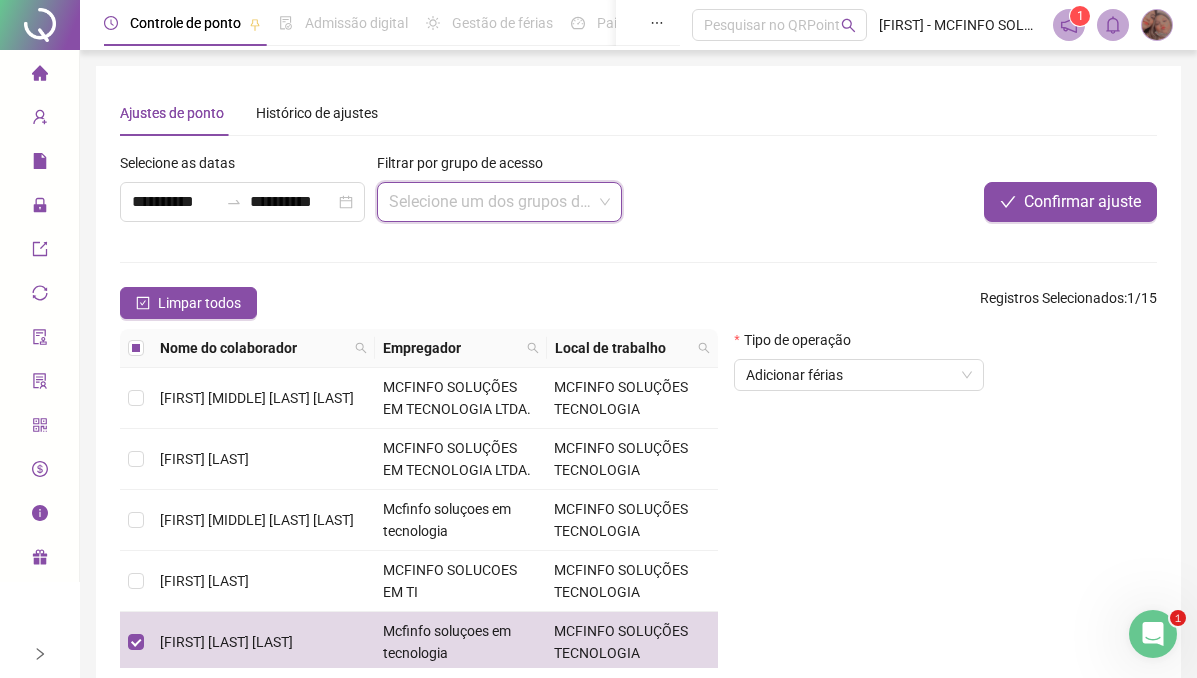 click at bounding box center [499, 202] 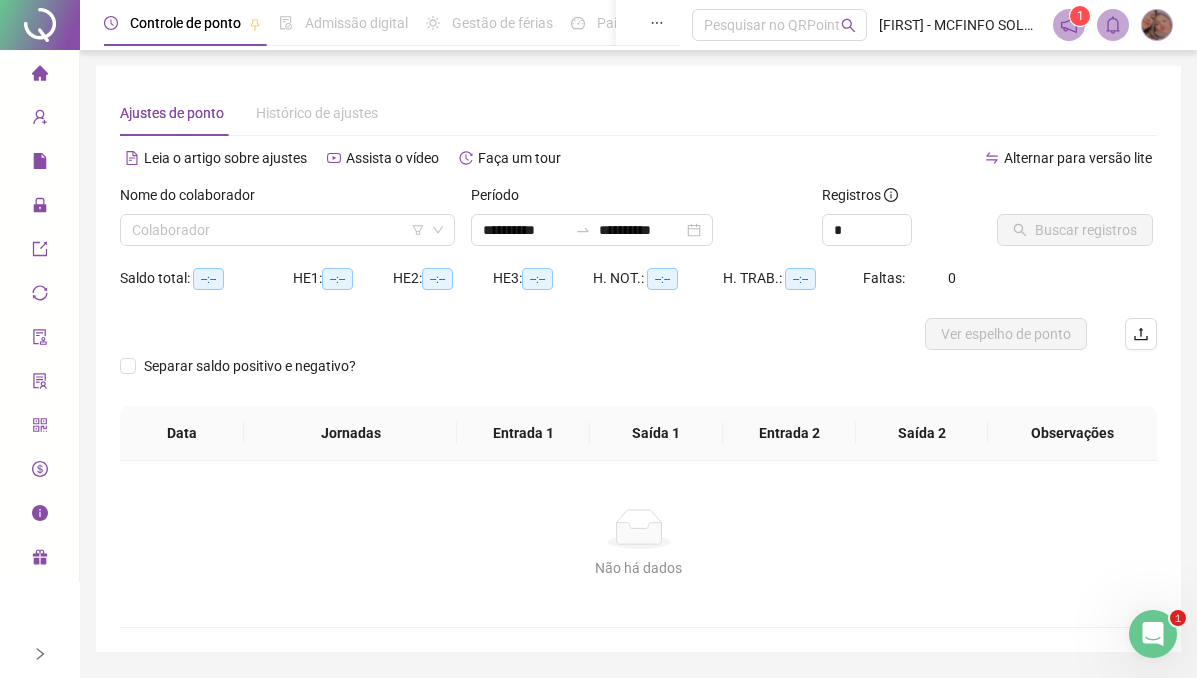 click 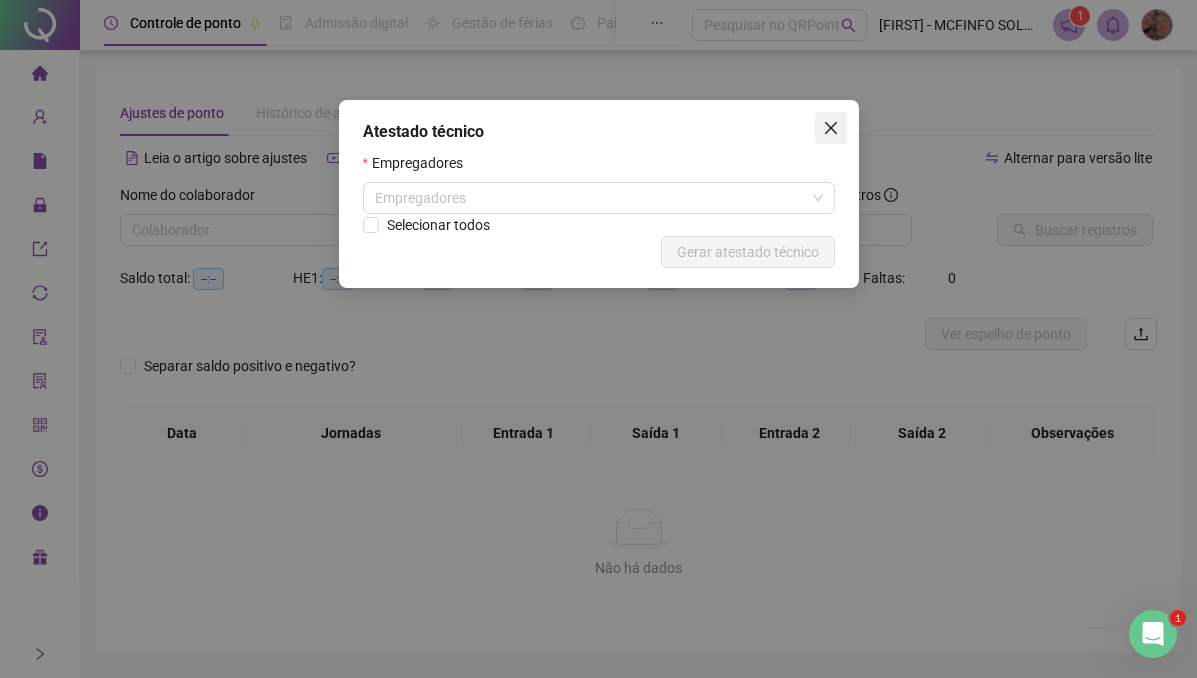 click 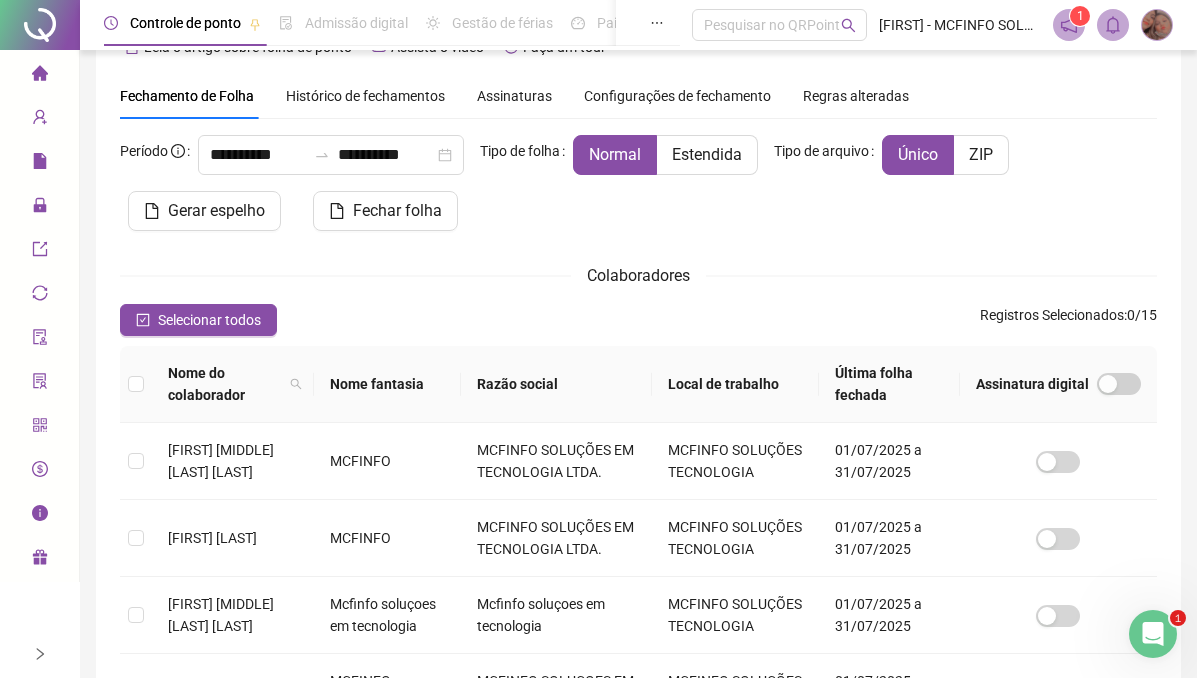 scroll, scrollTop: 94, scrollLeft: 0, axis: vertical 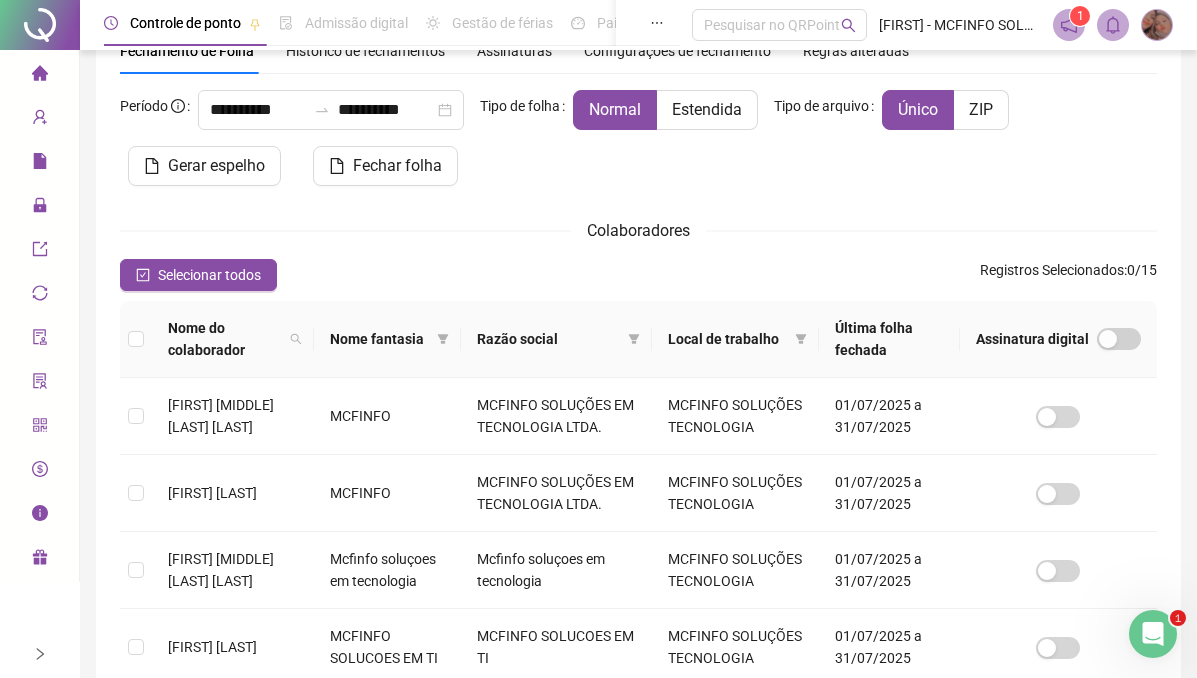 click 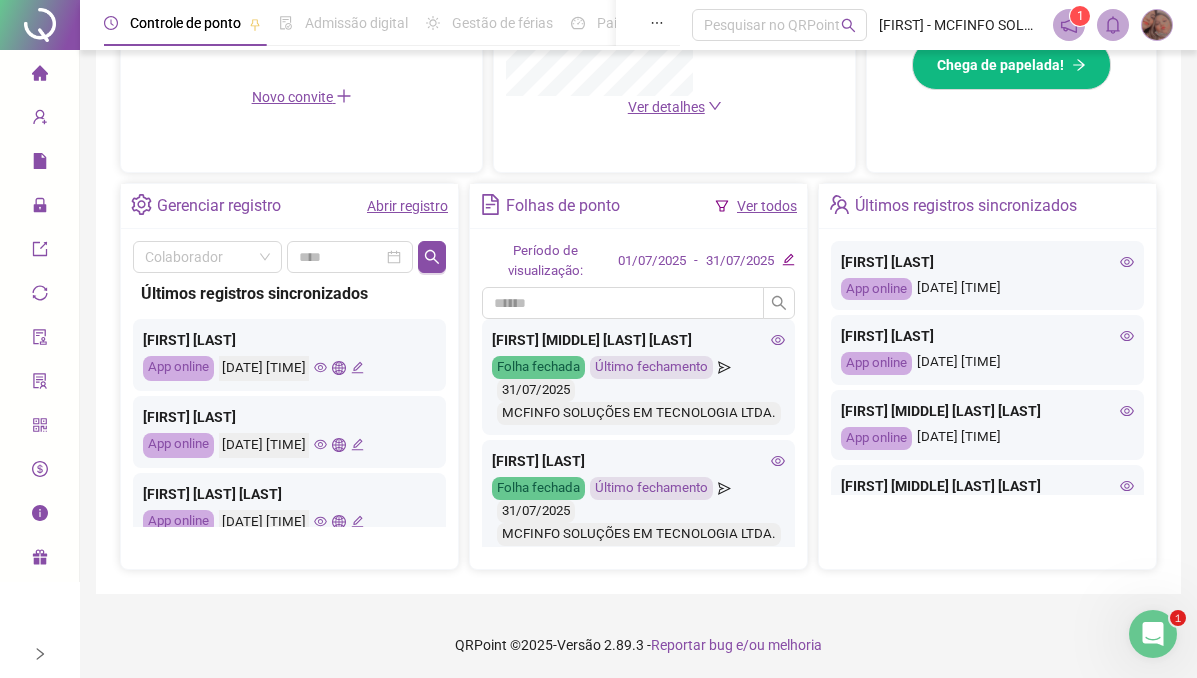 scroll, scrollTop: 644, scrollLeft: 0, axis: vertical 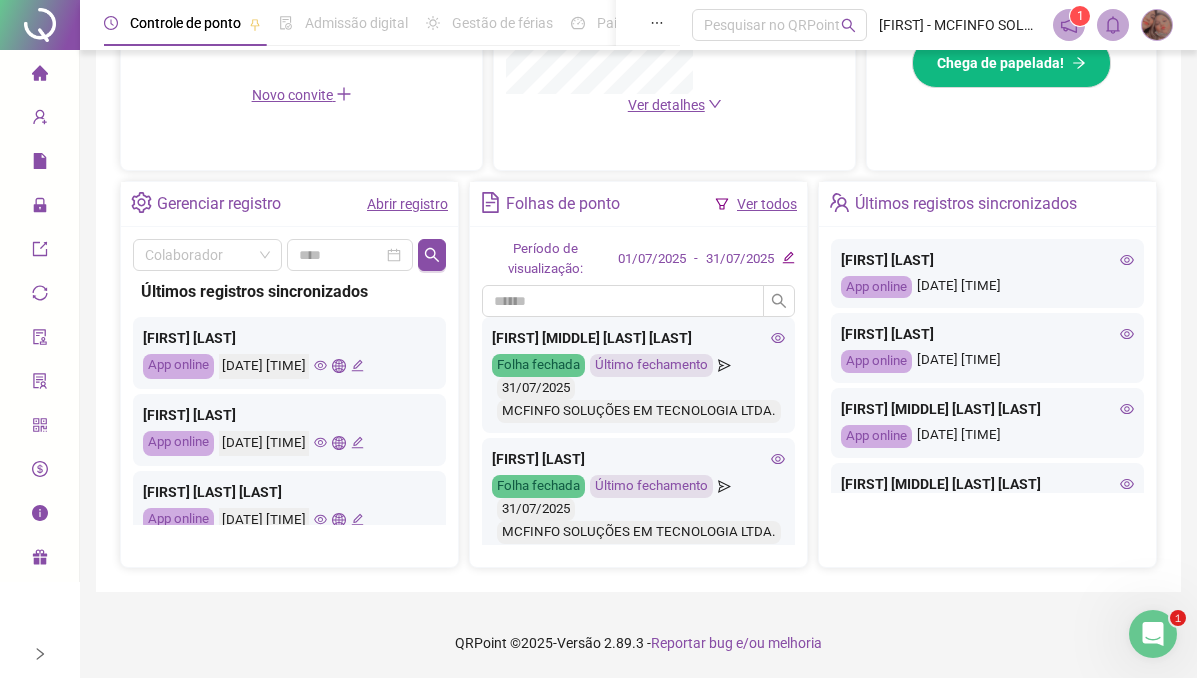 click on "Último fechamento" at bounding box center (651, 365) 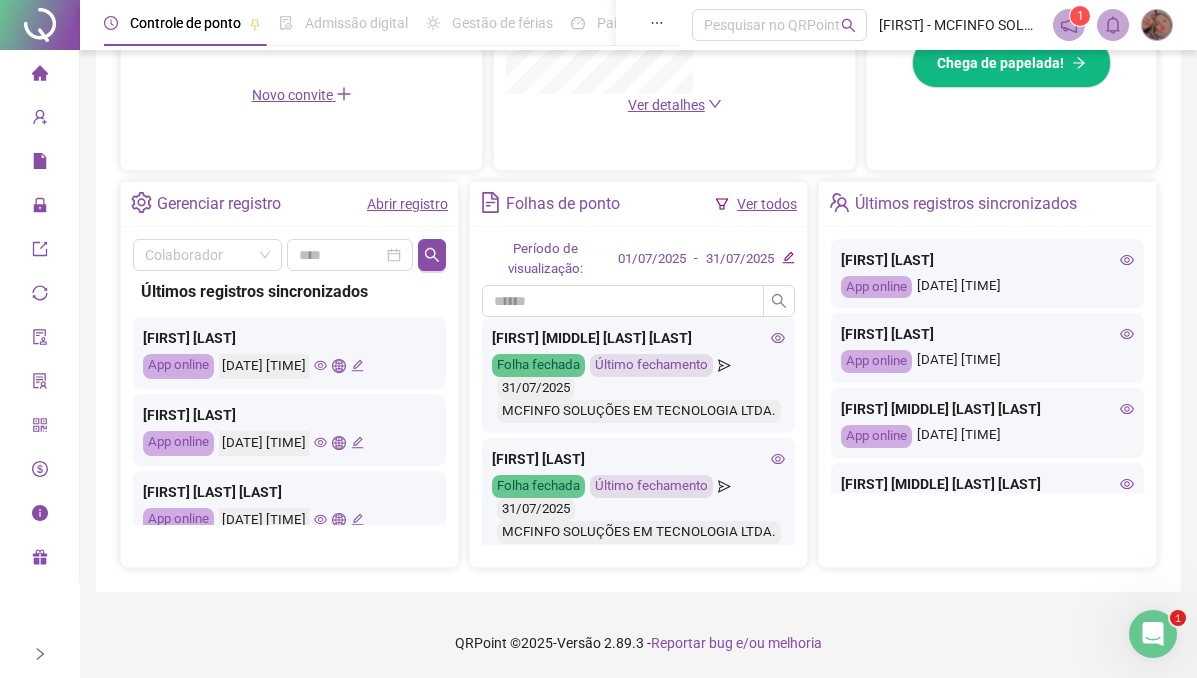 click 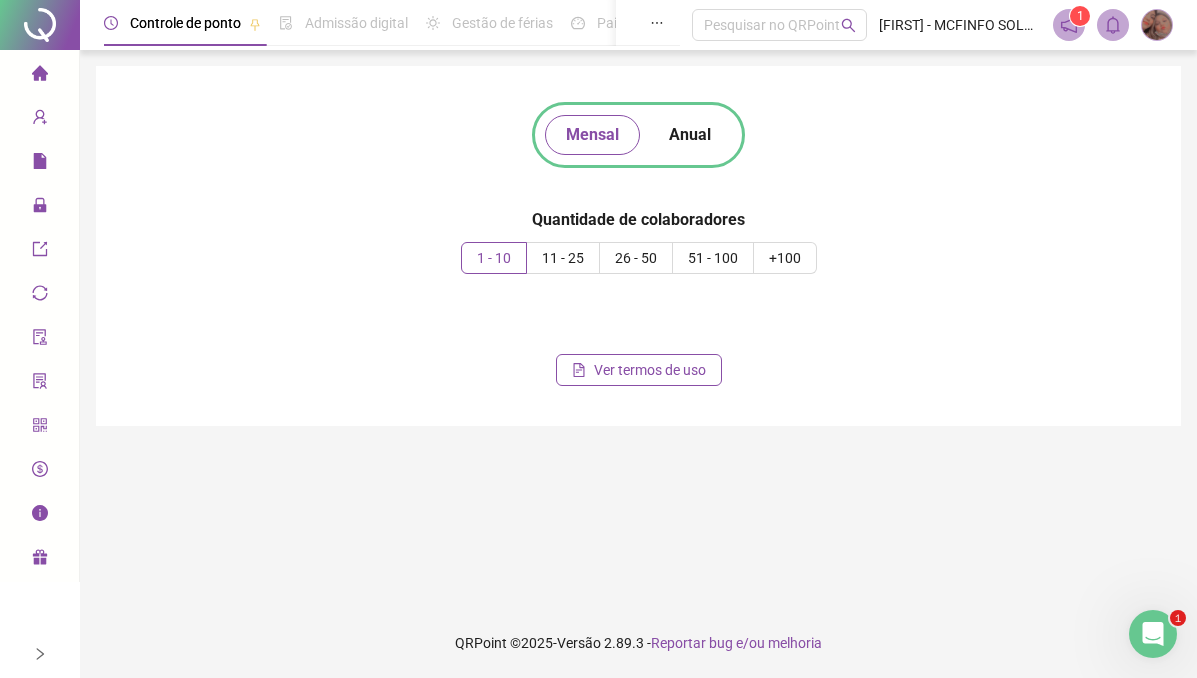 scroll, scrollTop: 0, scrollLeft: 0, axis: both 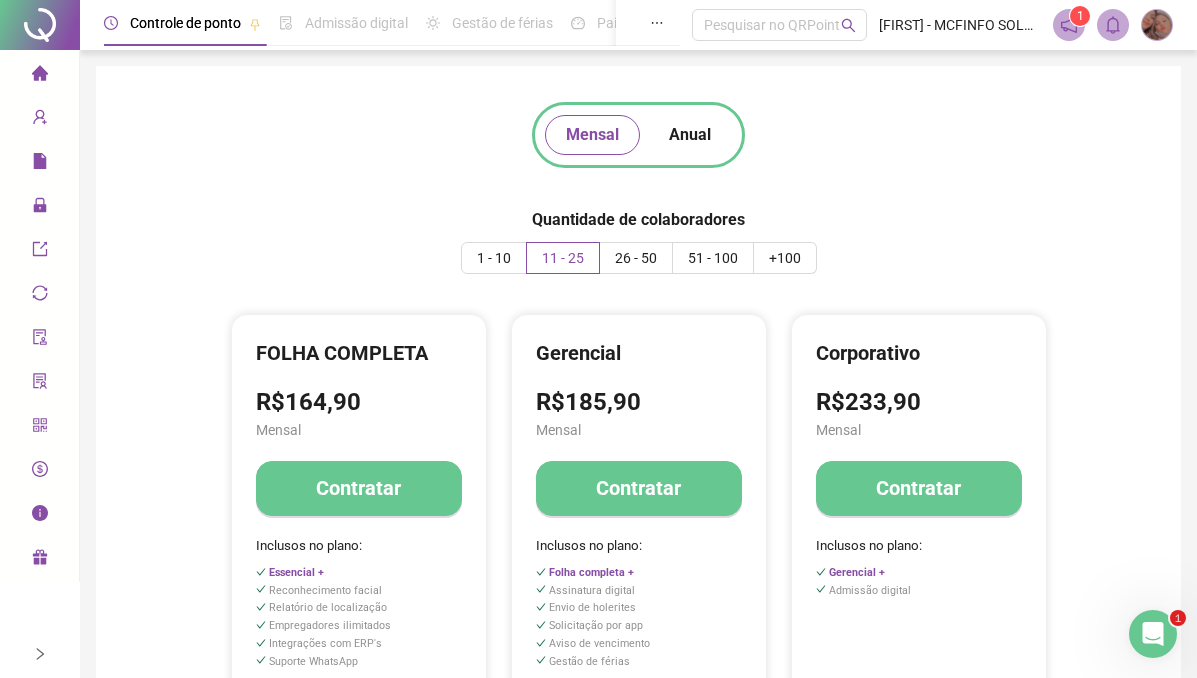 click at bounding box center [40, 428] 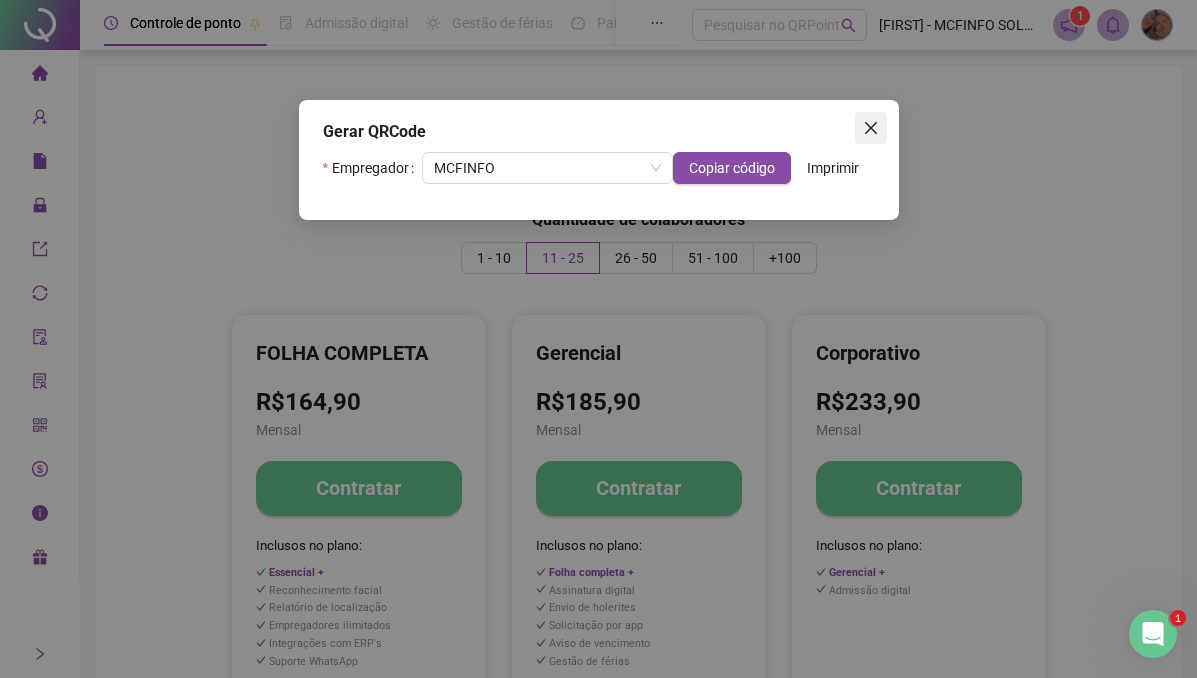 click 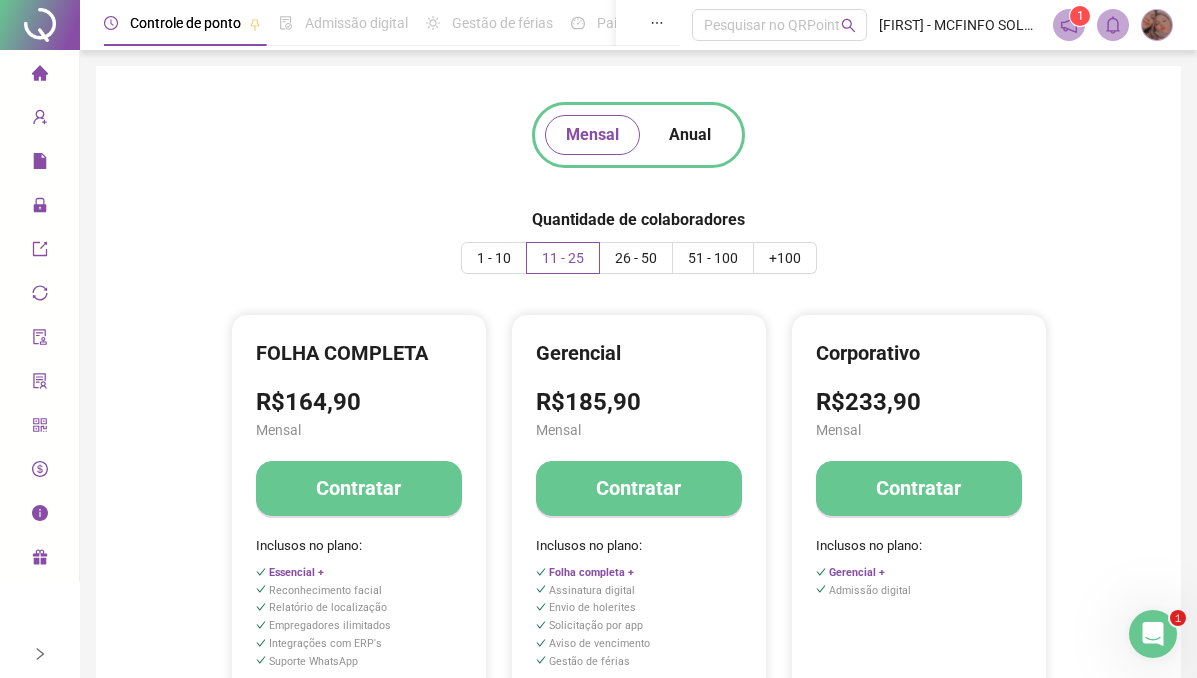 click on "Gerar QRCode" at bounding box center (39, 426) 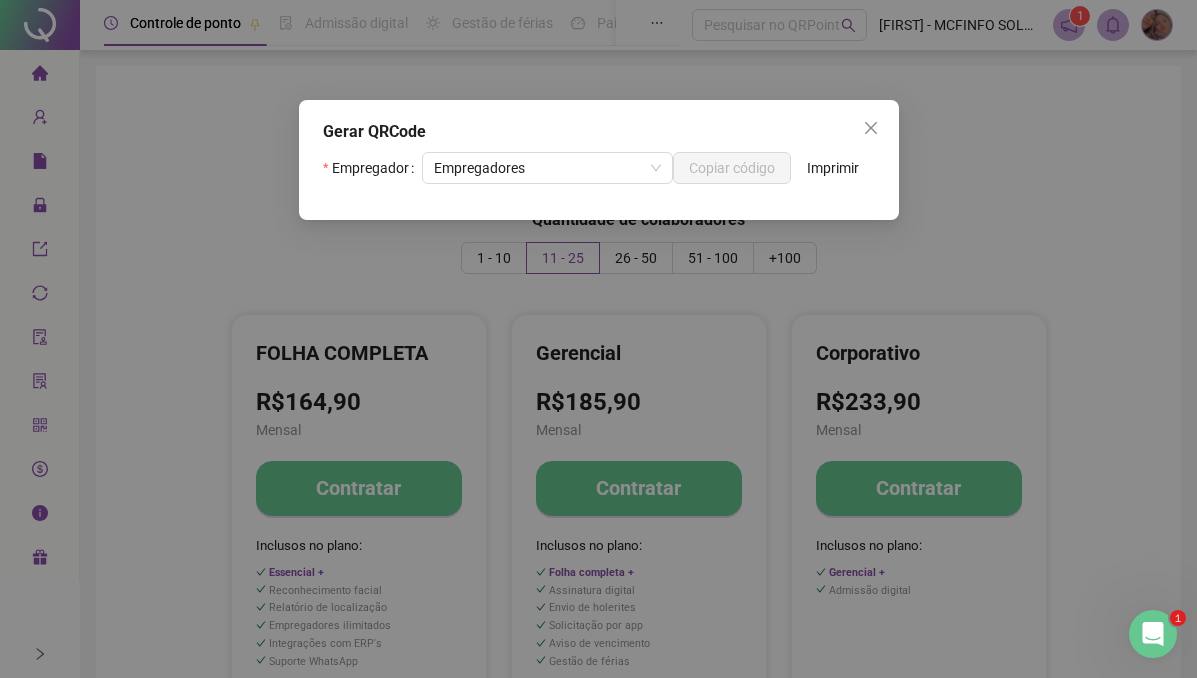 click on "Gerar QRCode Empregador Empregadores Copiar código Imprimir" at bounding box center [598, 339] 